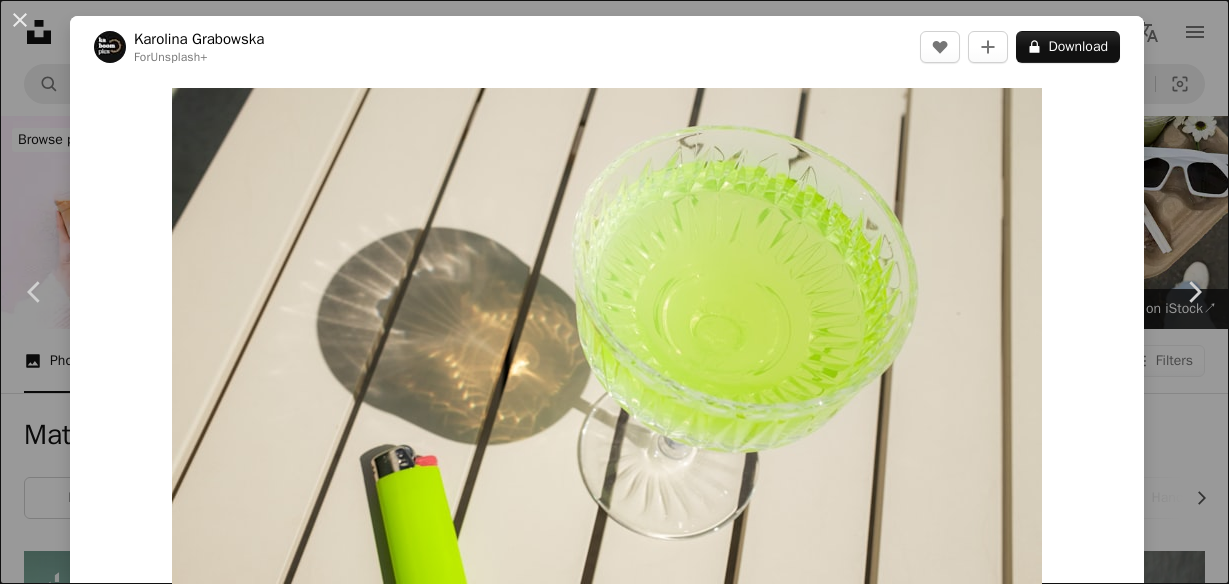 scroll, scrollTop: 4960, scrollLeft: 0, axis: vertical 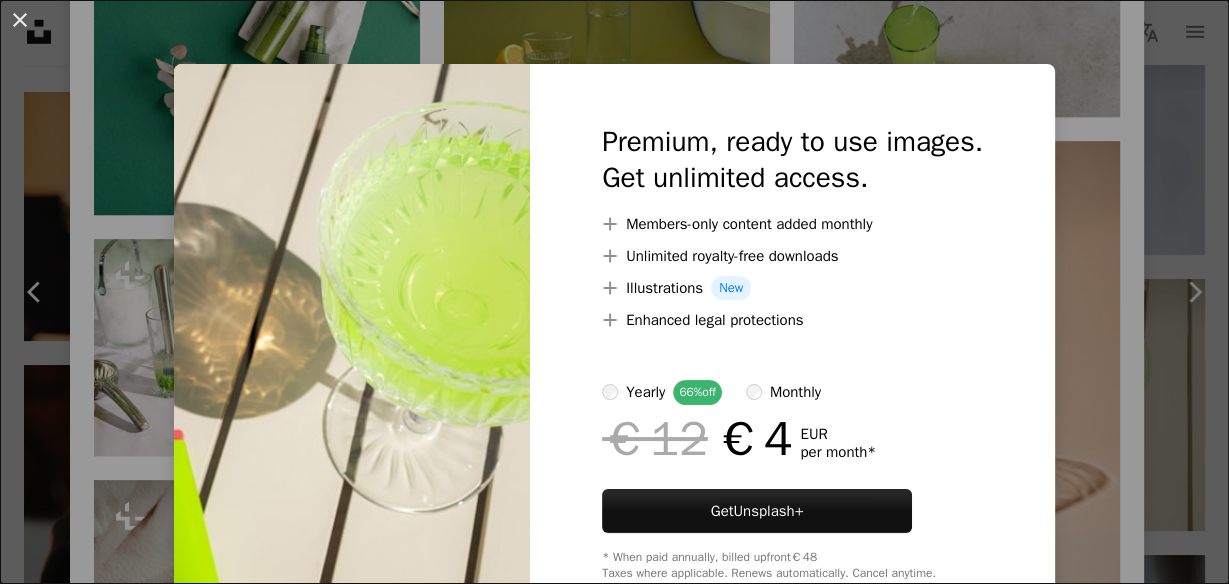 click on "An X shape Premium, ready to use images. Get unlimited access. A plus sign Members-only content added monthly A plus sign Unlimited royalty-free downloads A plus sign Illustrations  New A plus sign Enhanced legal protections yearly 66%  off monthly €12   €4 EUR per month * Get  Unsplash+ * When paid annually, billed upfront  €48 Taxes where applicable. Renews automatically. Cancel anytime." at bounding box center [614, 292] 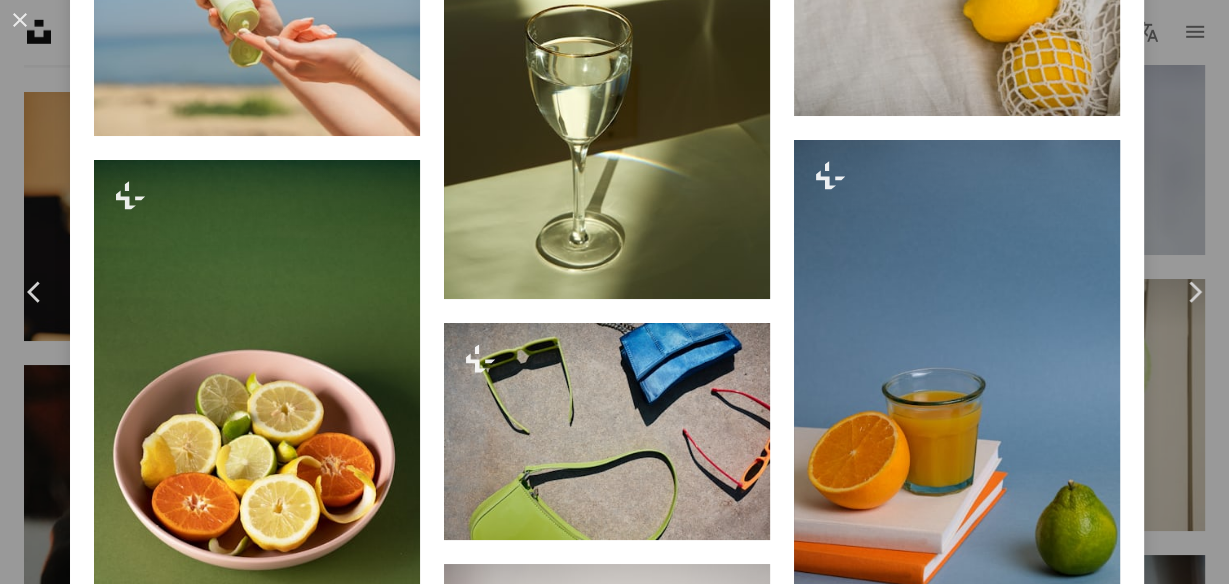 scroll, scrollTop: 5360, scrollLeft: 0, axis: vertical 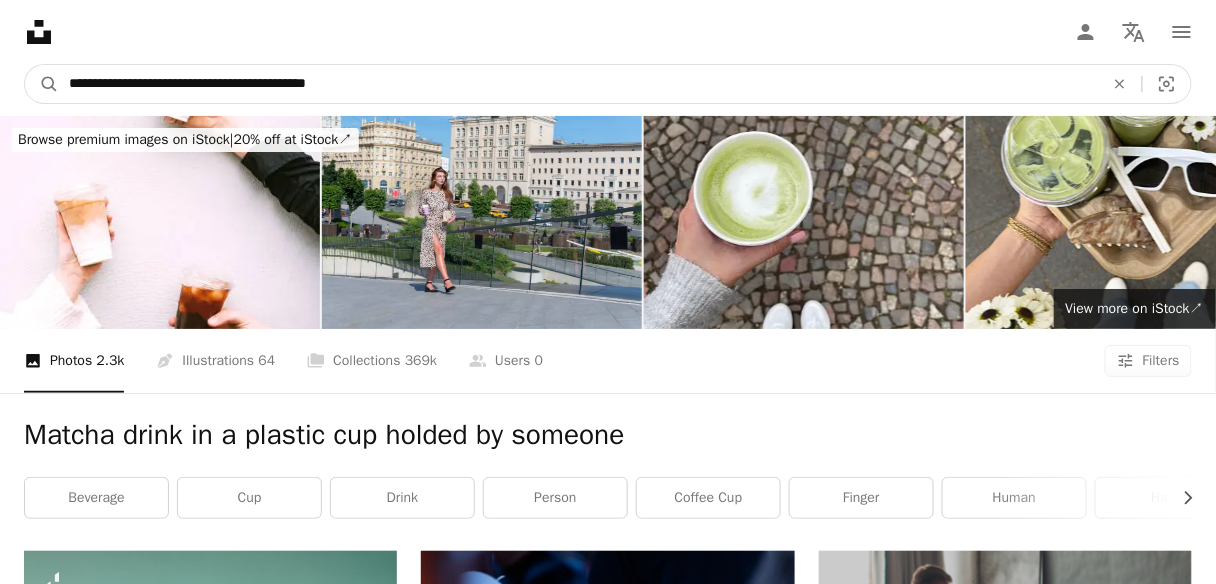 drag, startPoint x: 444, startPoint y: 89, endPoint x: 247, endPoint y: 96, distance: 197.12433 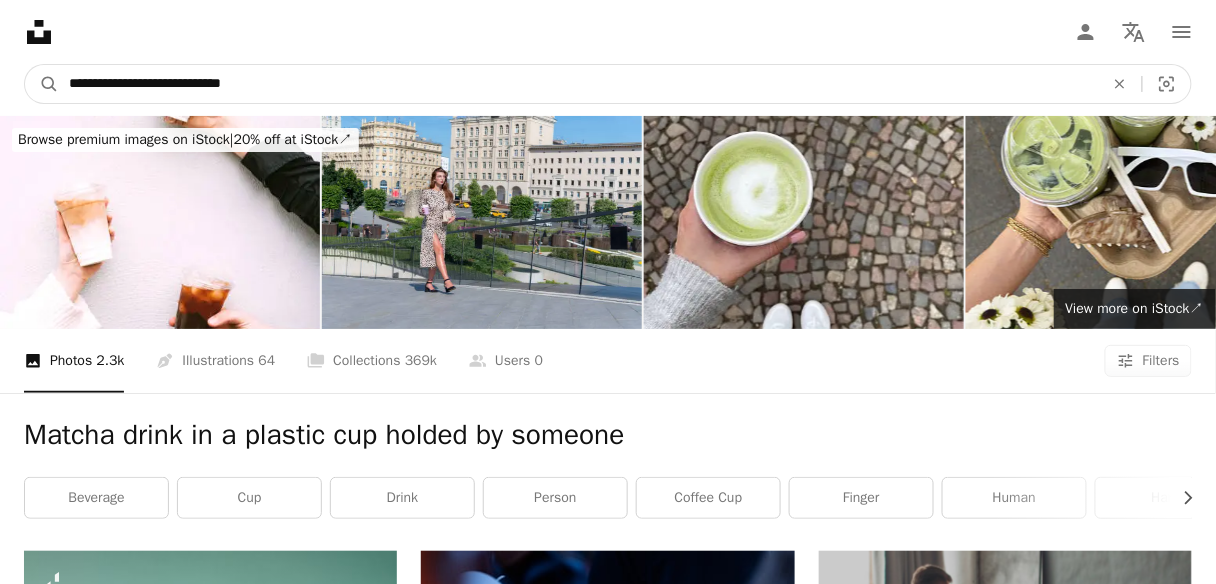 type on "**********" 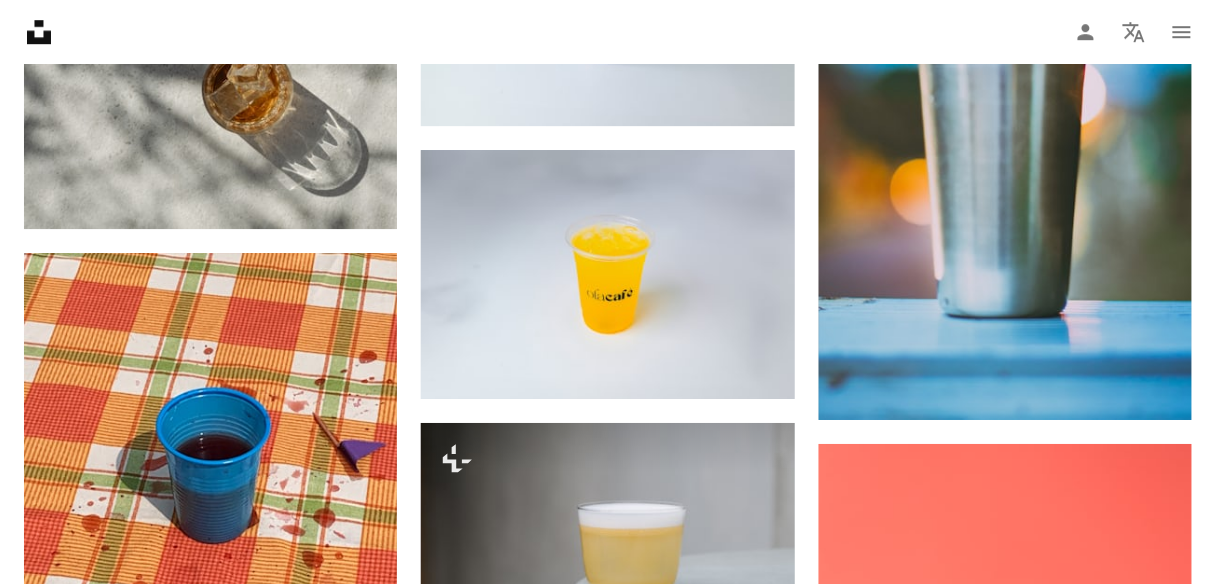 scroll, scrollTop: 2042, scrollLeft: 0, axis: vertical 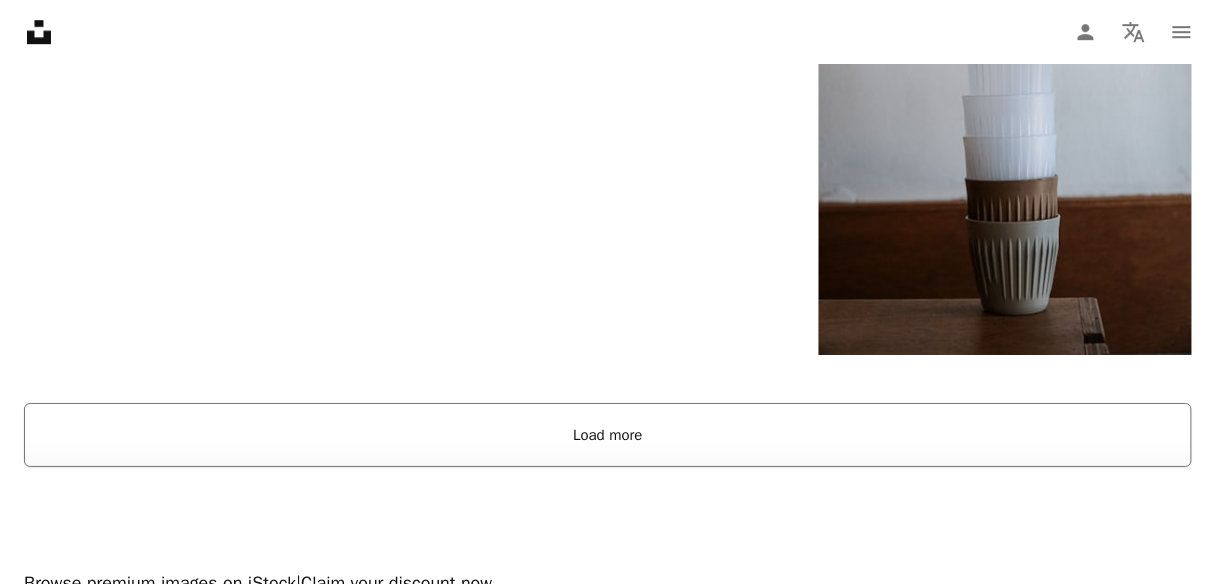 click on "Load more" at bounding box center [608, 435] 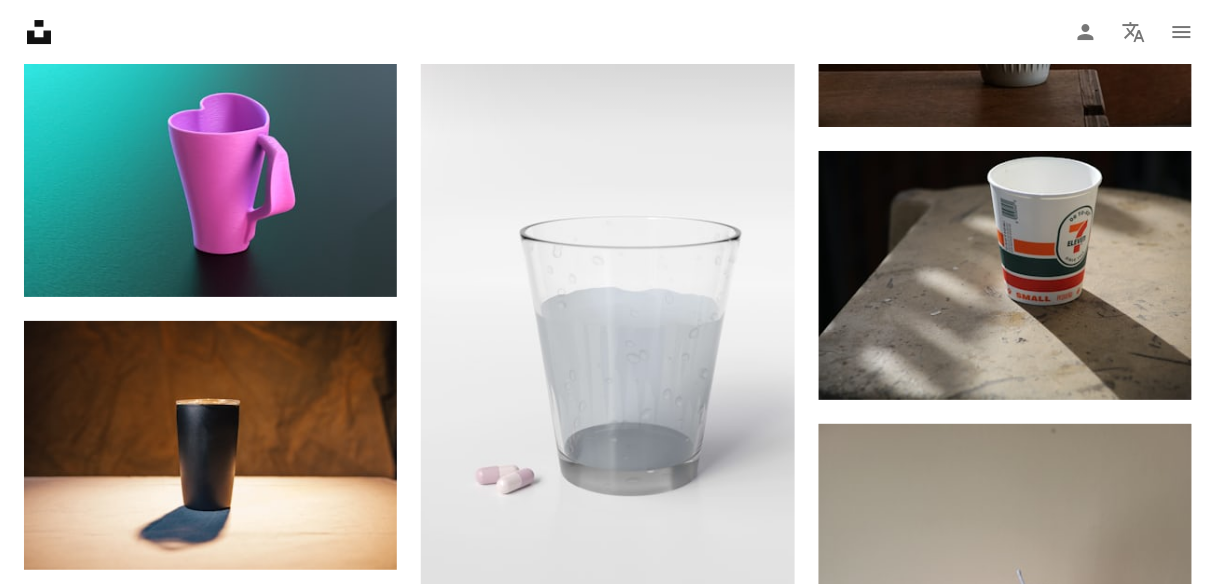 scroll, scrollTop: 3555, scrollLeft: 0, axis: vertical 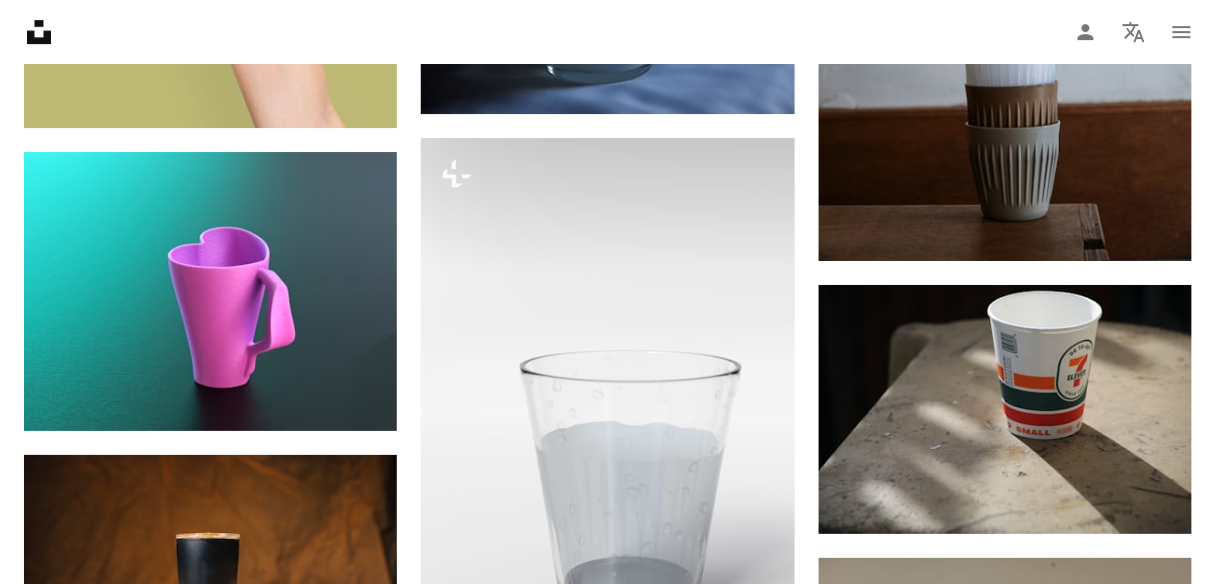 click on "Unsplash logo Unsplash Home" 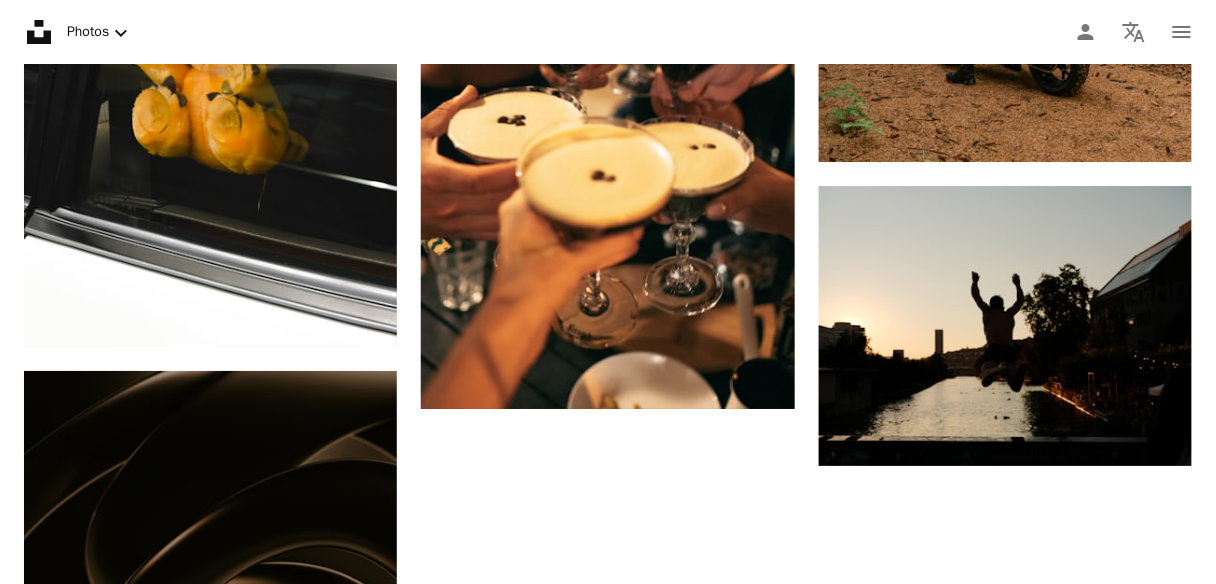 scroll, scrollTop: 0, scrollLeft: 0, axis: both 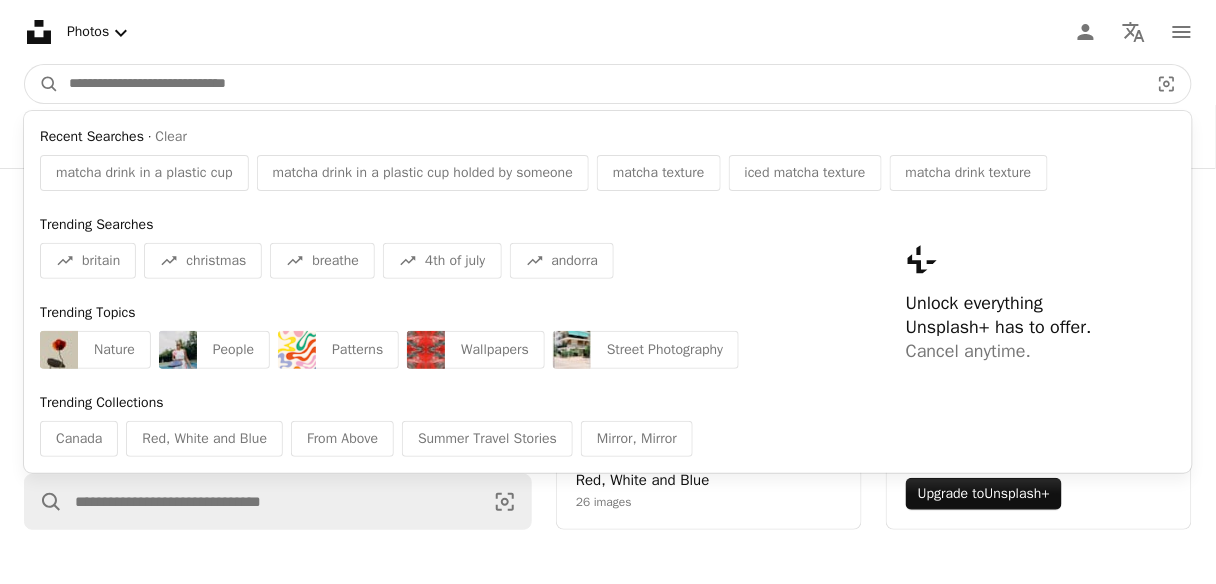 click at bounding box center (601, 84) 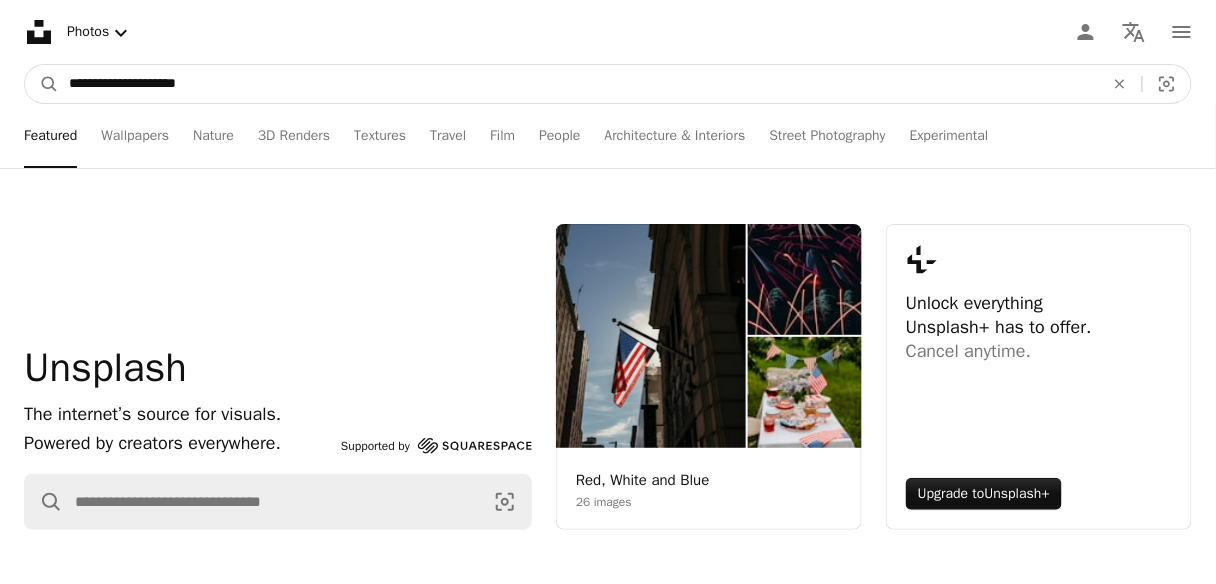 type on "**********" 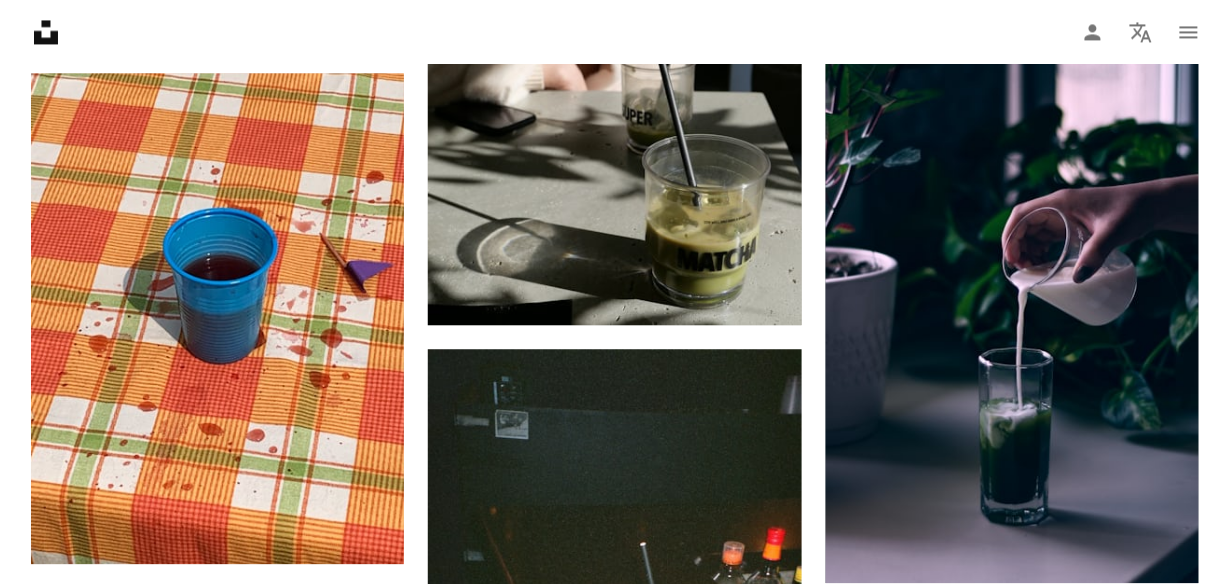 scroll, scrollTop: 1078, scrollLeft: 0, axis: vertical 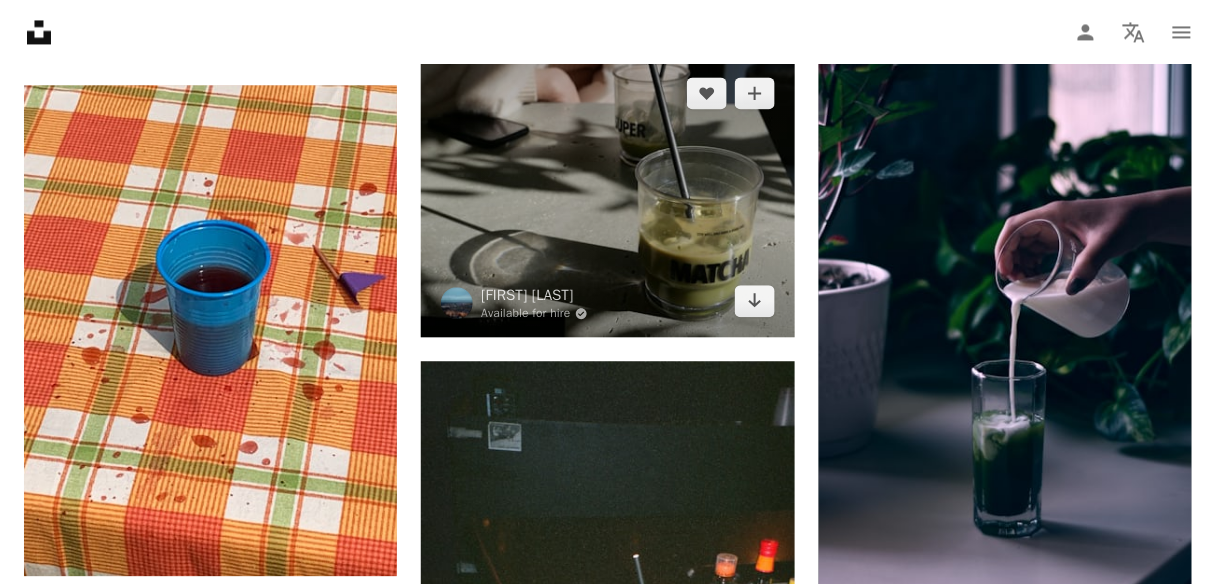 click at bounding box center (607, 197) 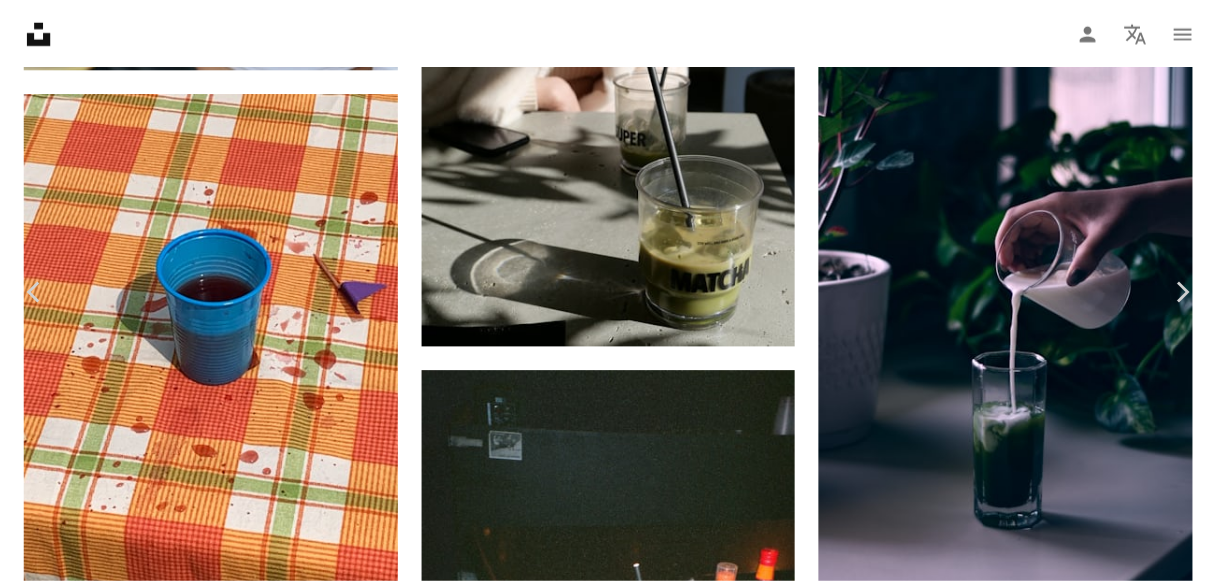 scroll, scrollTop: 10729, scrollLeft: 0, axis: vertical 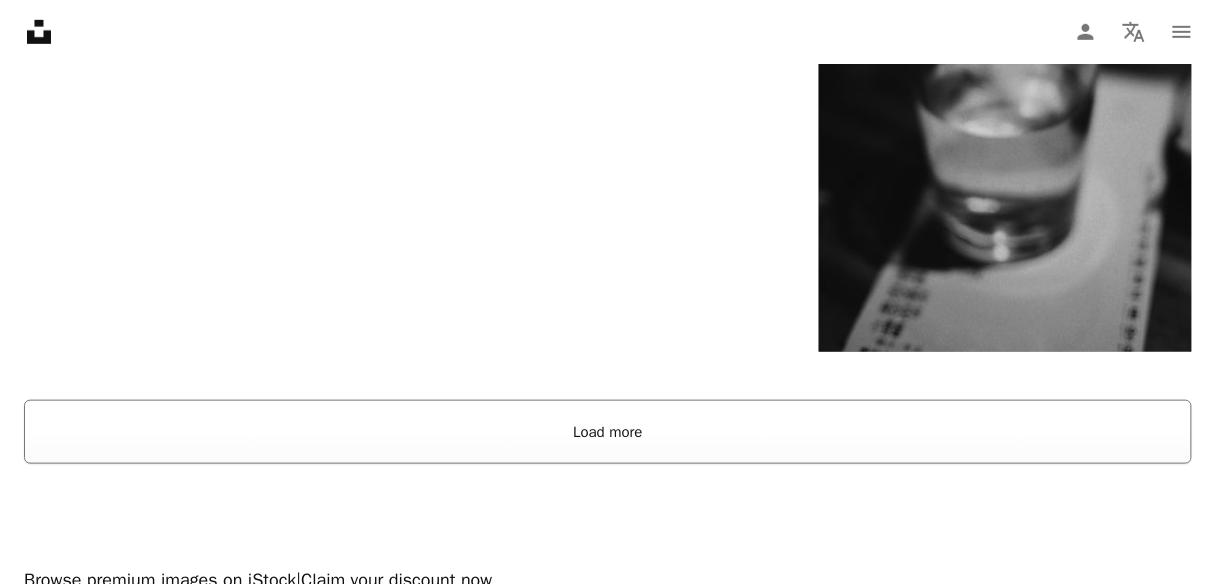 click on "Load more" at bounding box center [608, 432] 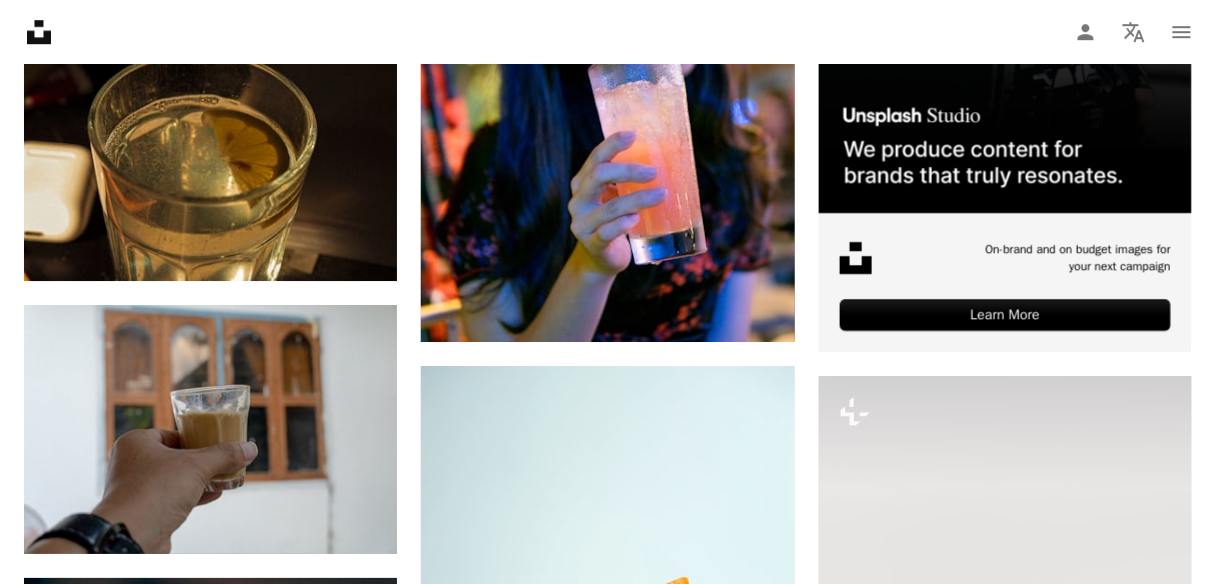 scroll, scrollTop: 9163, scrollLeft: 0, axis: vertical 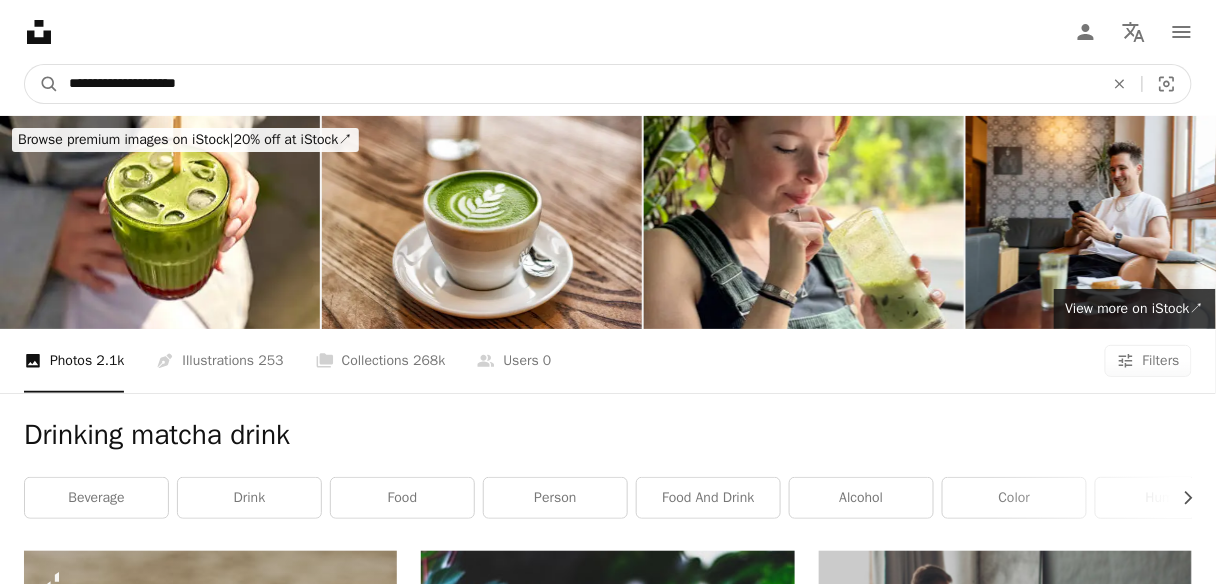 drag, startPoint x: 348, startPoint y: 76, endPoint x: 0, endPoint y: 110, distance: 349.65698 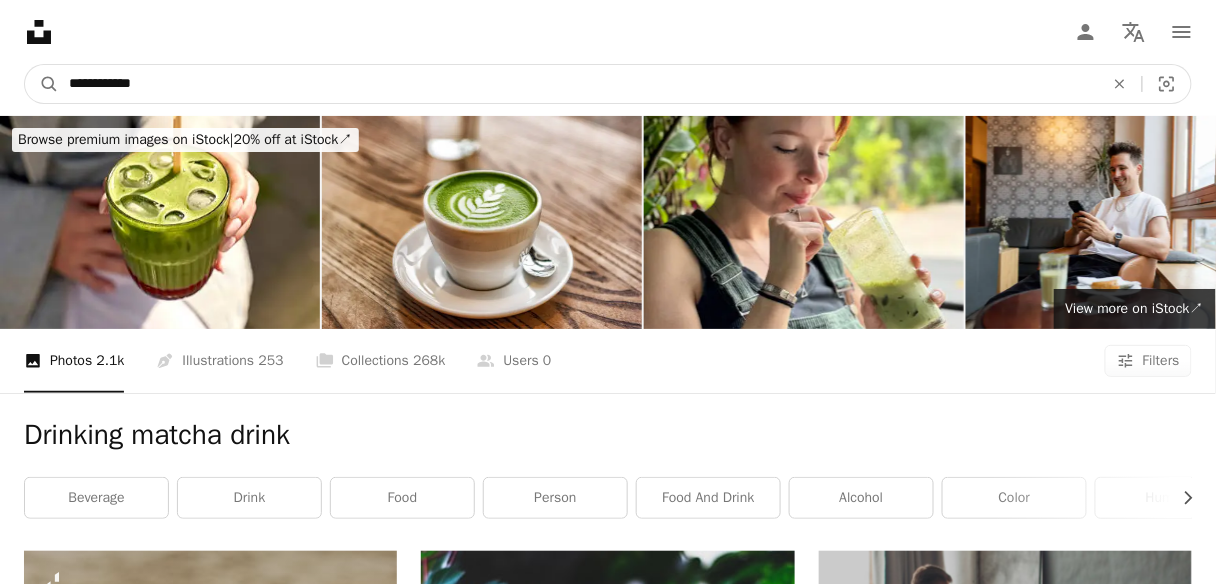 type on "**********" 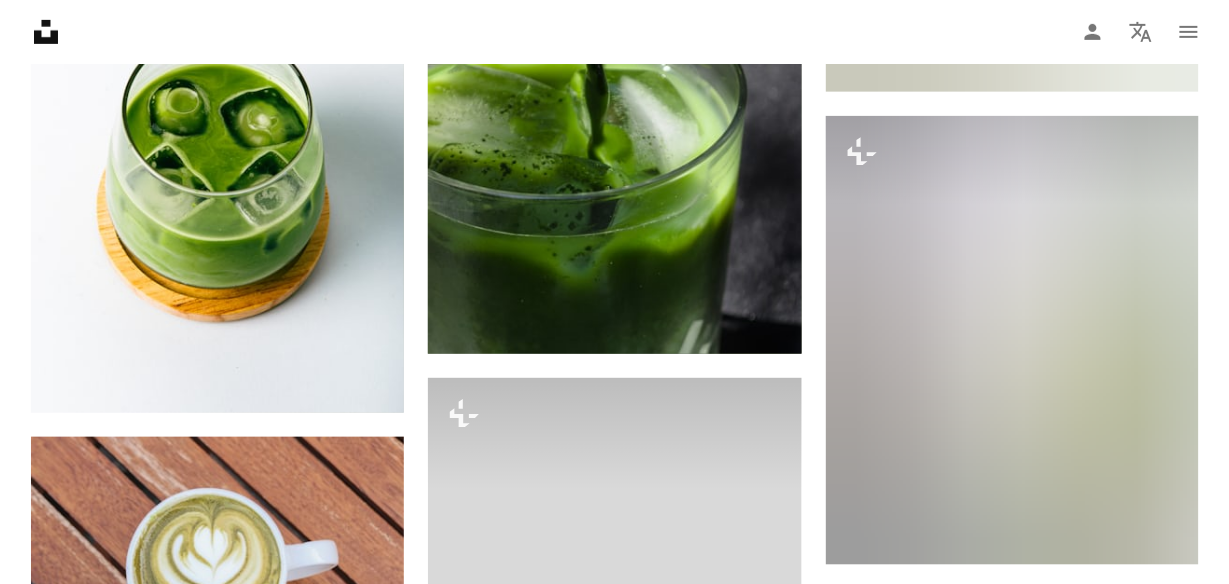 scroll, scrollTop: 2116, scrollLeft: 0, axis: vertical 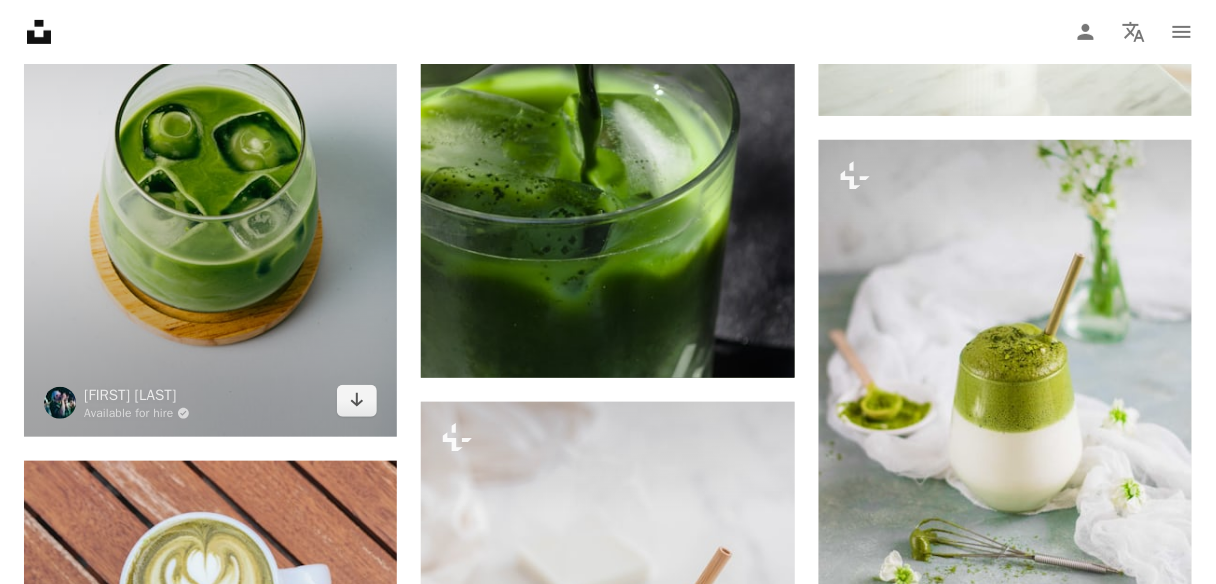 click at bounding box center [210, 156] 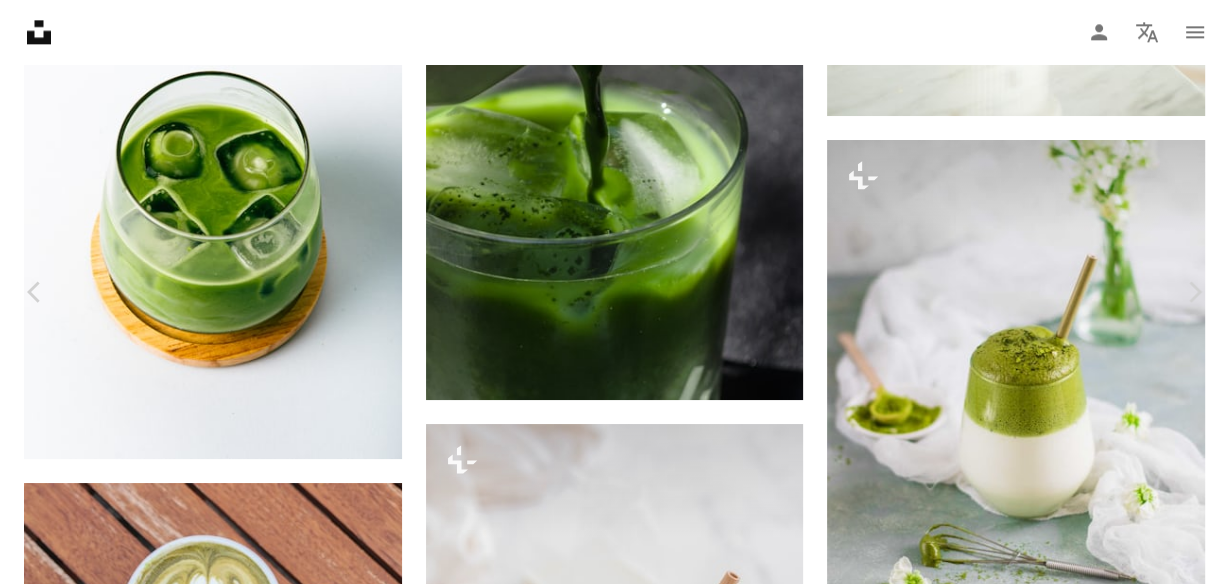 click at bounding box center [607, 3591] 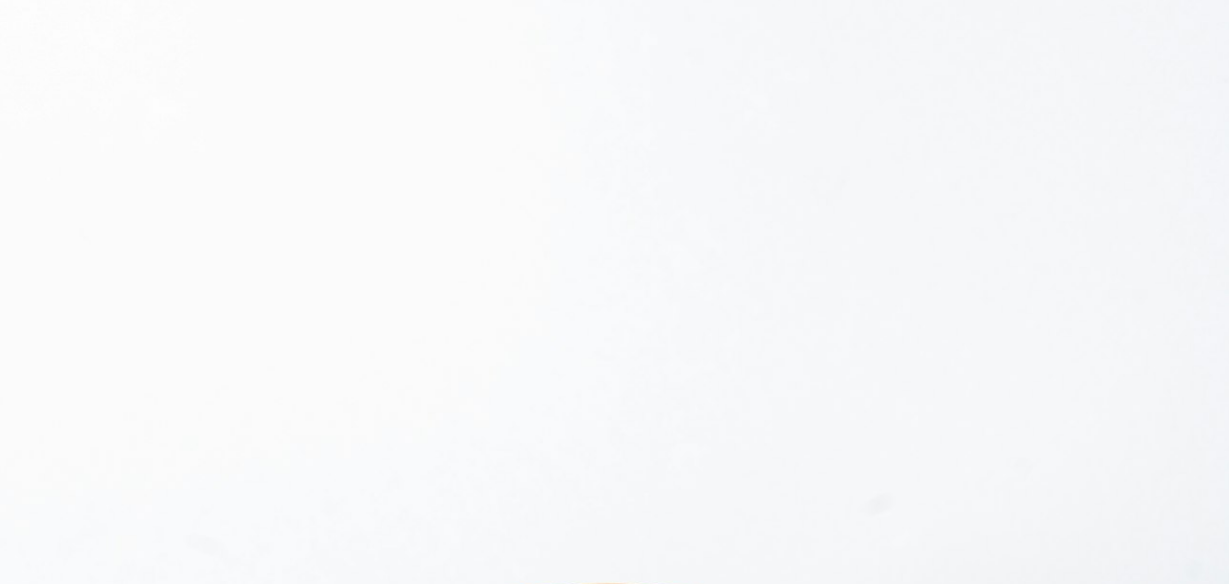 scroll, scrollTop: 615, scrollLeft: 0, axis: vertical 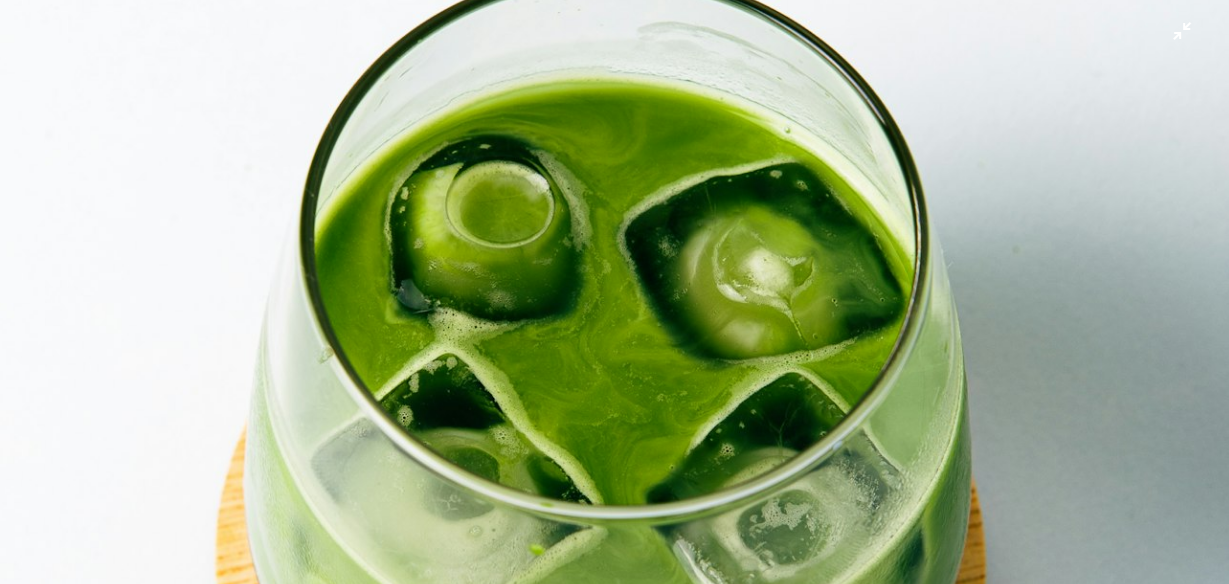 click at bounding box center [614, 309] 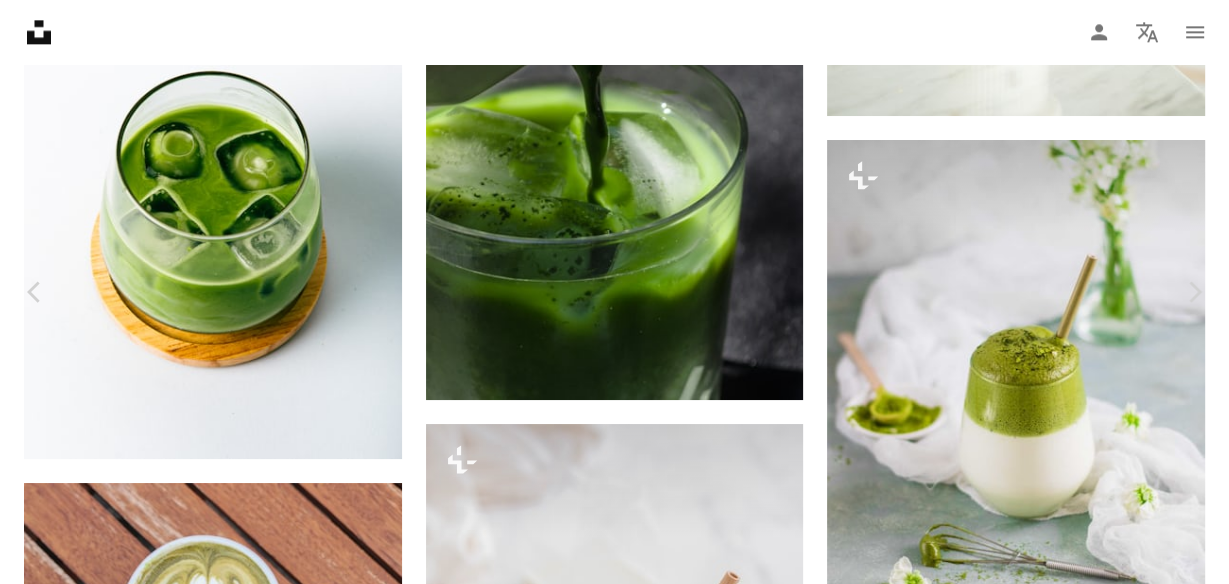 drag, startPoint x: 1203, startPoint y: 52, endPoint x: 1219, endPoint y: 167, distance: 116.10771 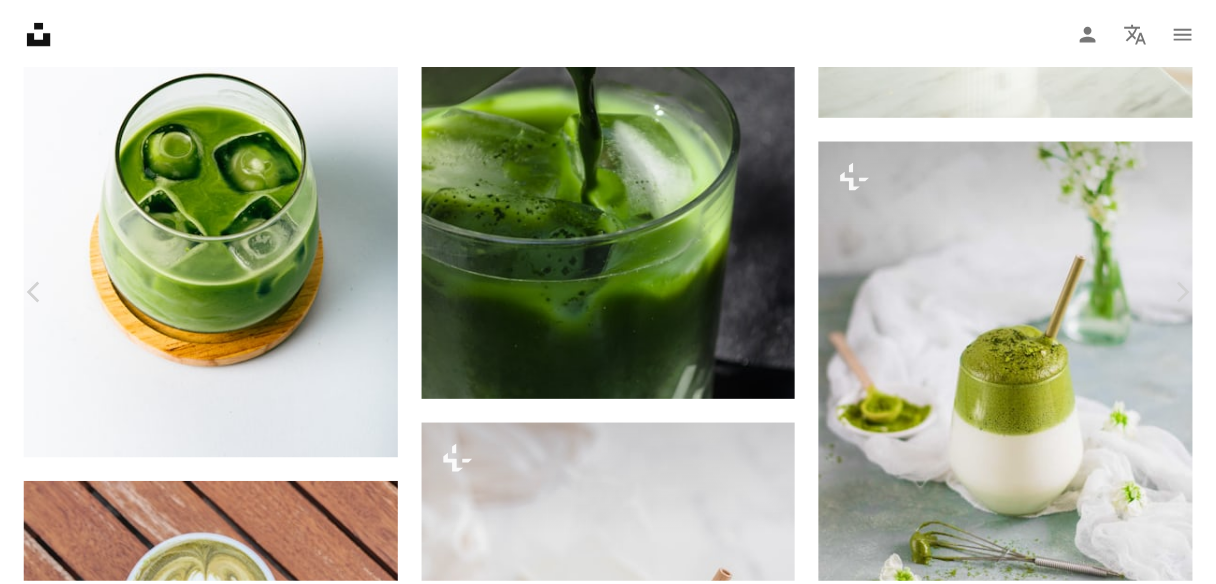 scroll, scrollTop: 3688, scrollLeft: 0, axis: vertical 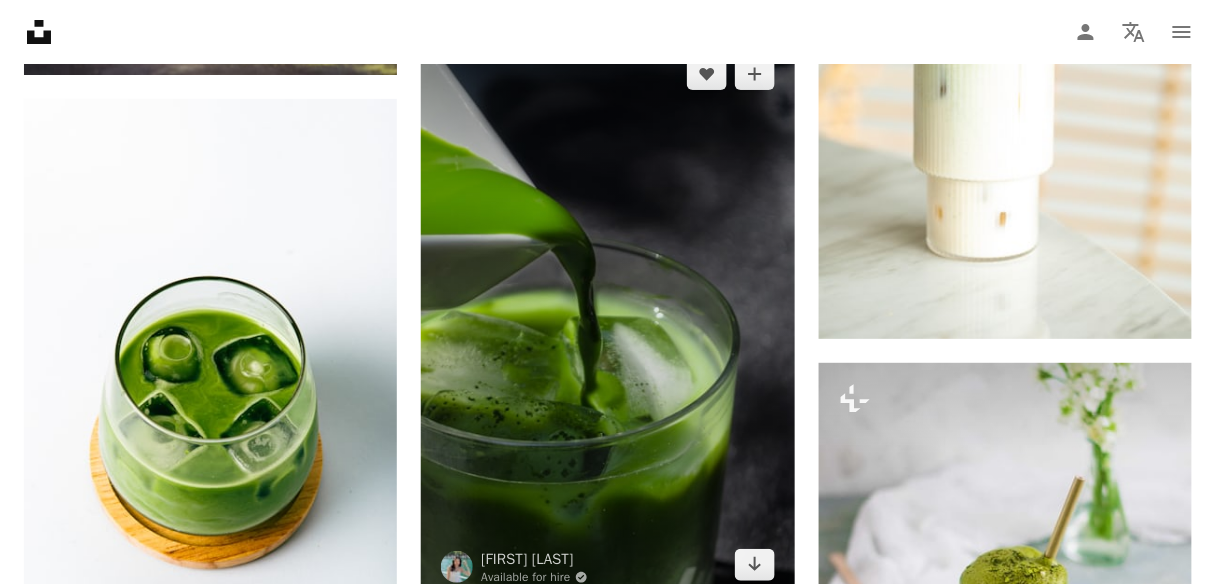 click at bounding box center (607, 320) 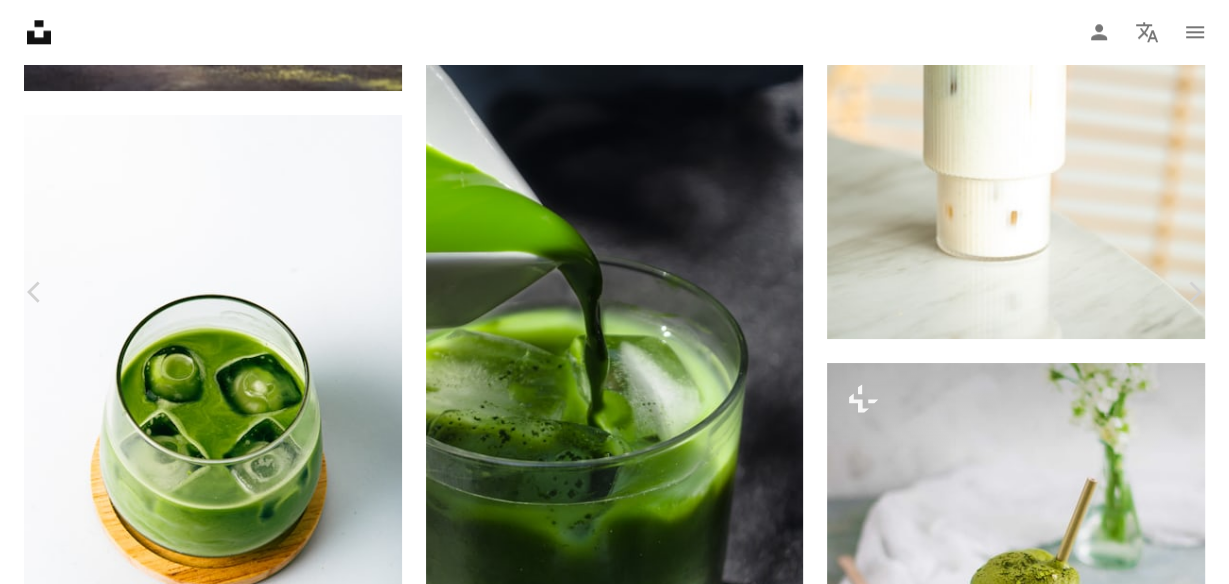 scroll, scrollTop: 4158, scrollLeft: 0, axis: vertical 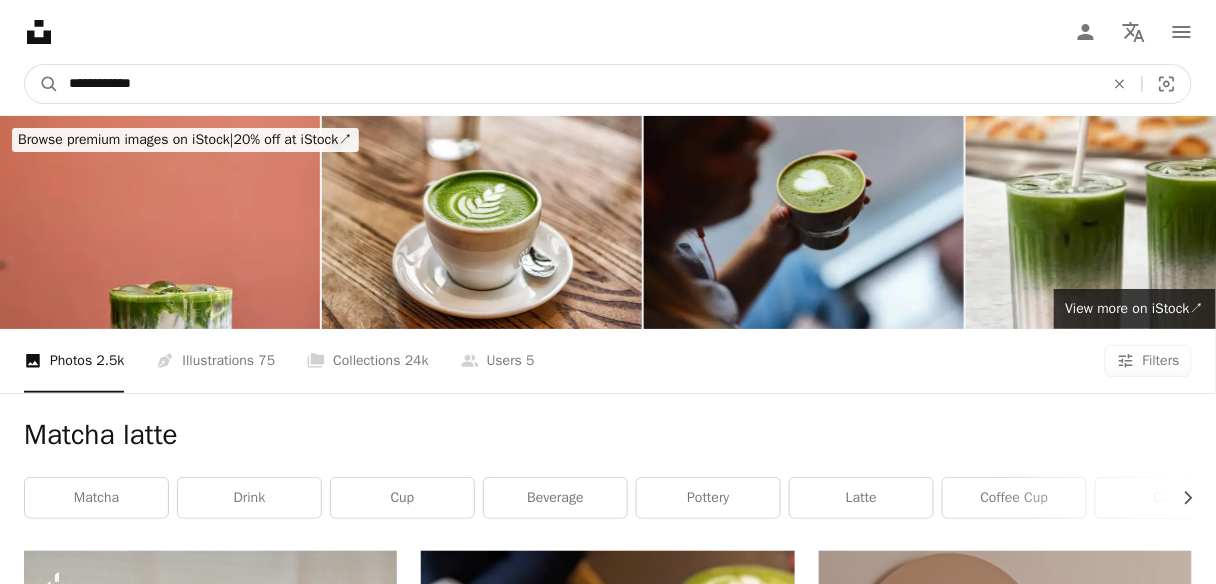 click on "**********" at bounding box center (578, 84) 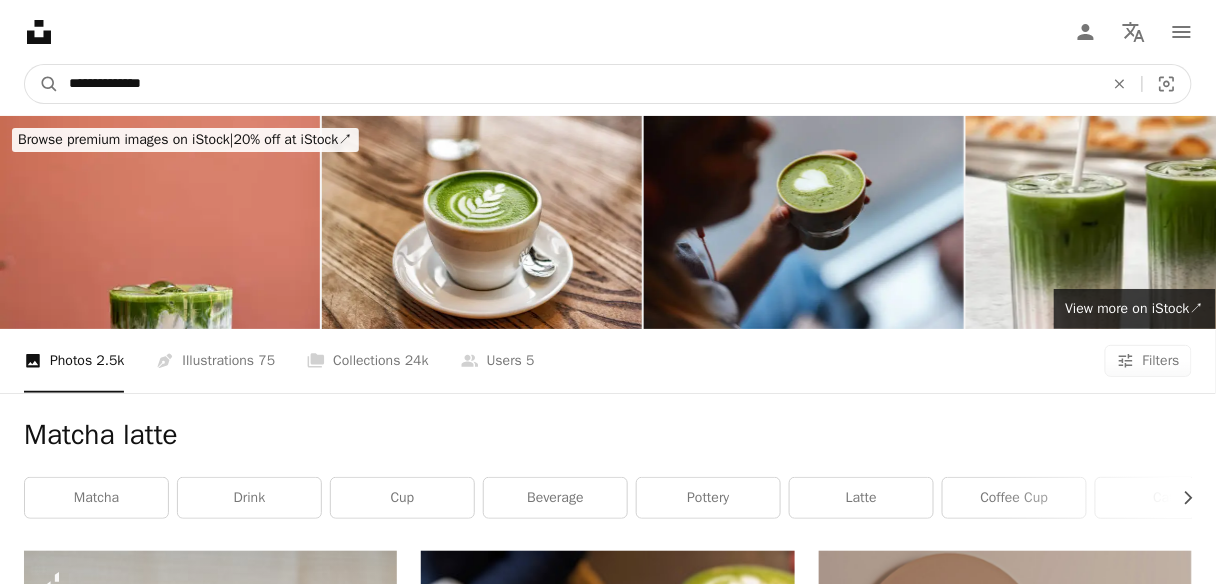 type on "**********" 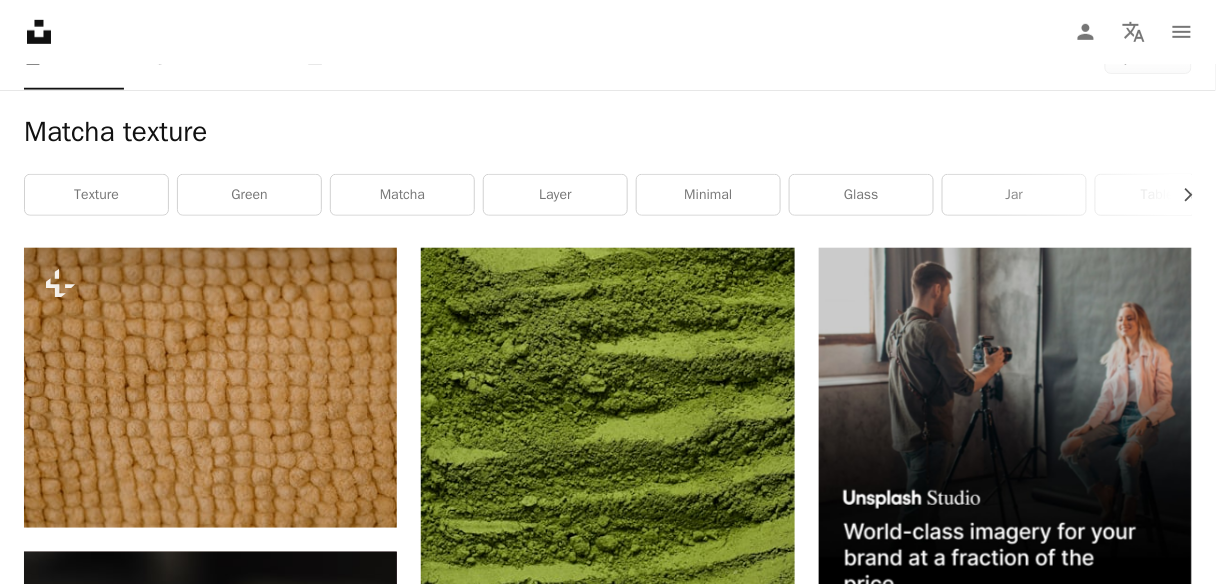 scroll, scrollTop: 320, scrollLeft: 0, axis: vertical 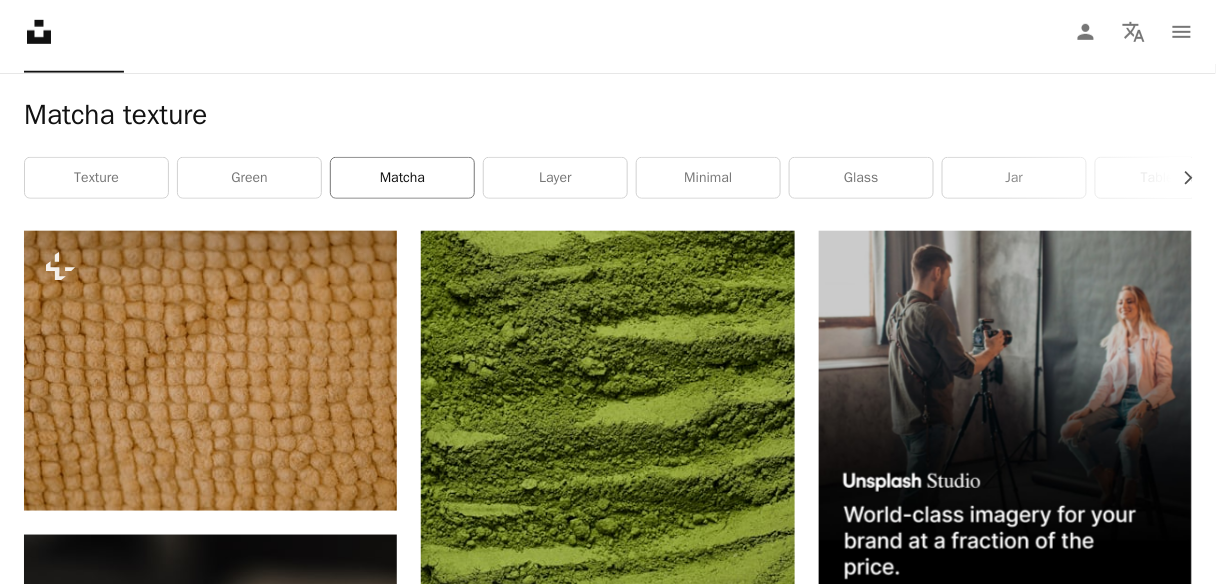 click on "matcha" at bounding box center [402, 178] 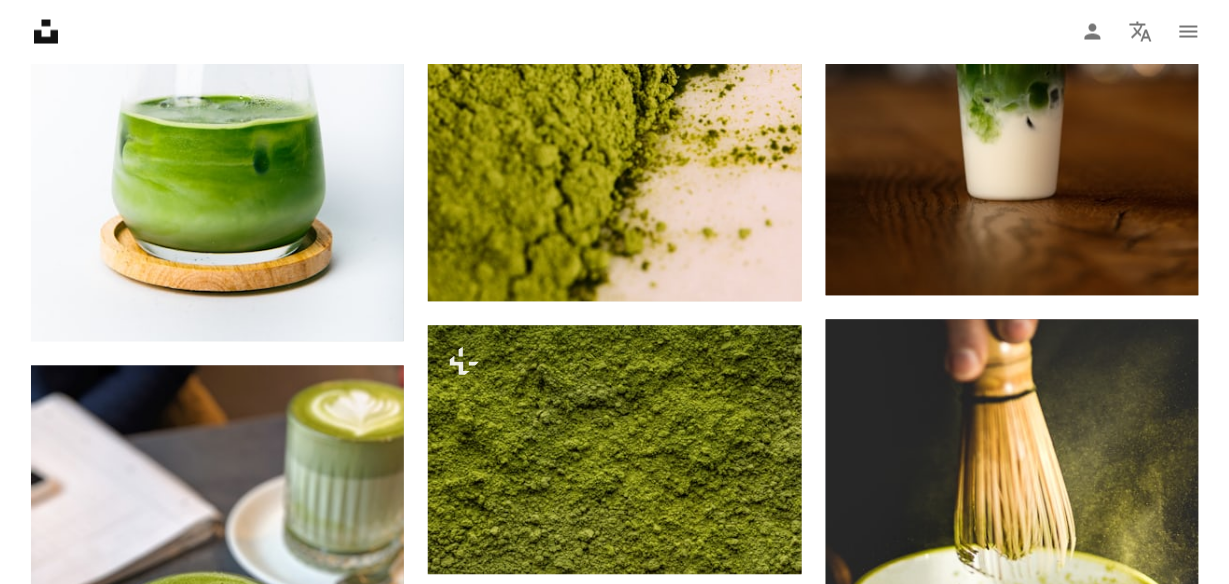 scroll, scrollTop: 2874, scrollLeft: 0, axis: vertical 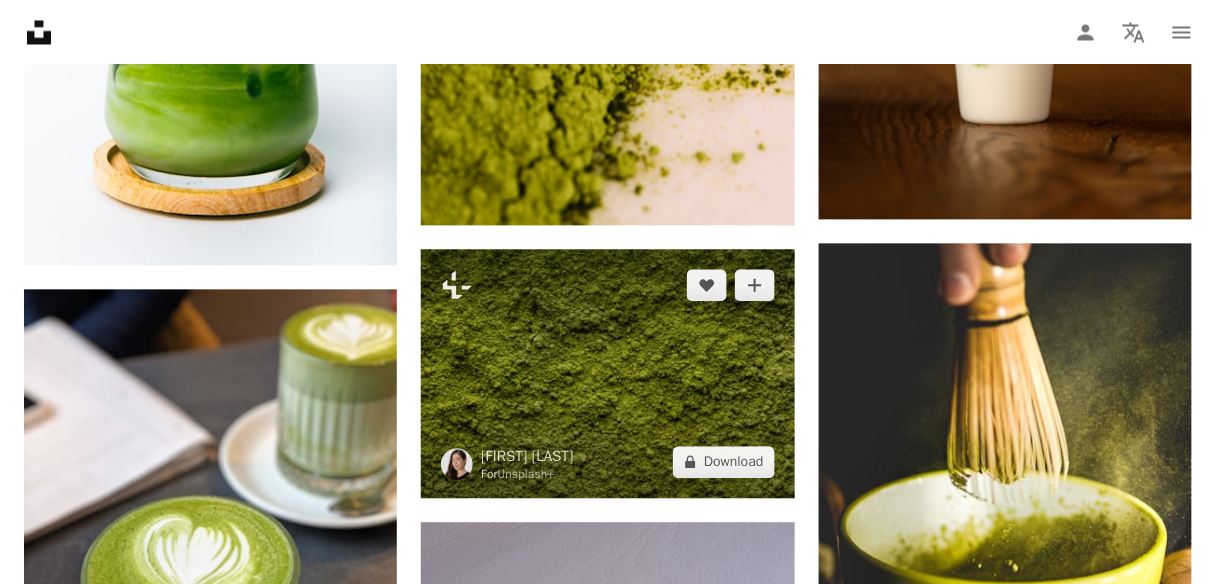 click at bounding box center [607, 373] 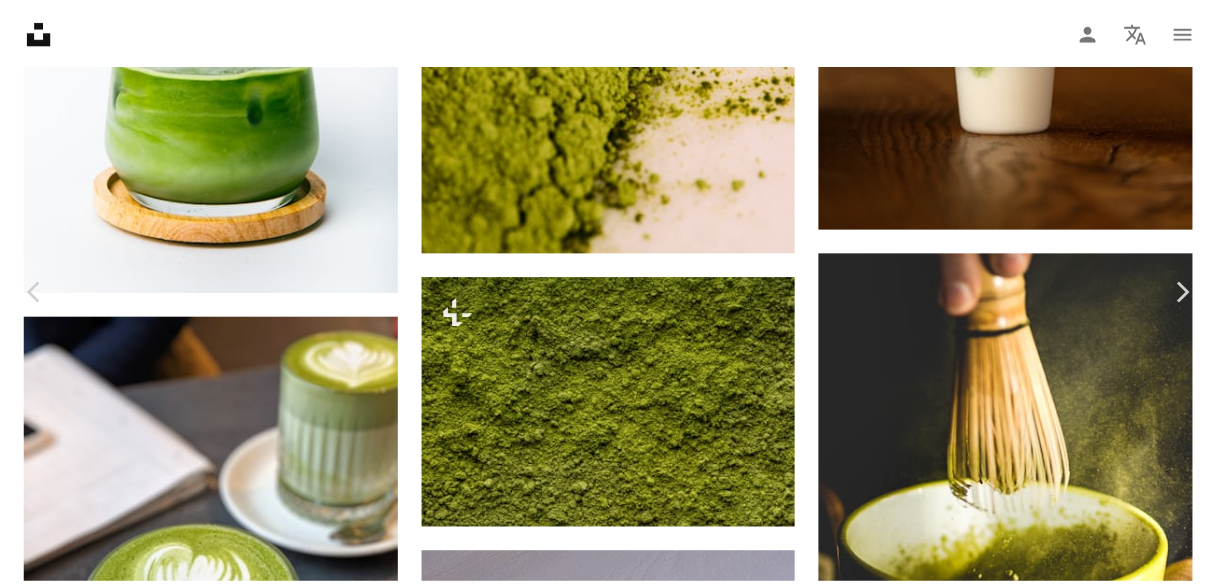 scroll, scrollTop: 5255, scrollLeft: 0, axis: vertical 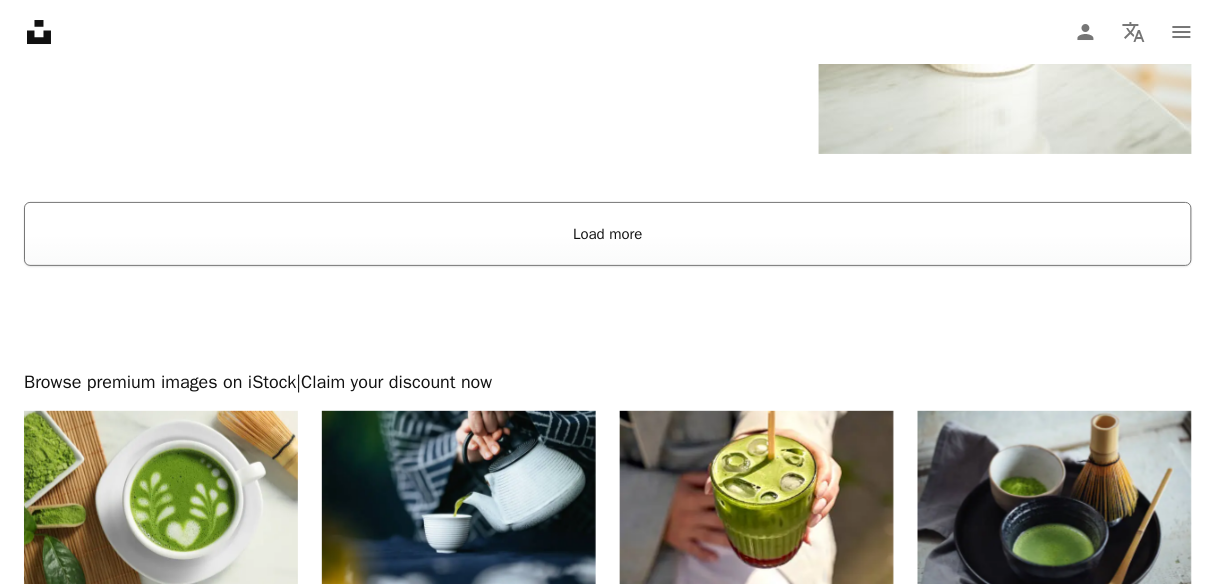 click on "Load more" at bounding box center (608, 234) 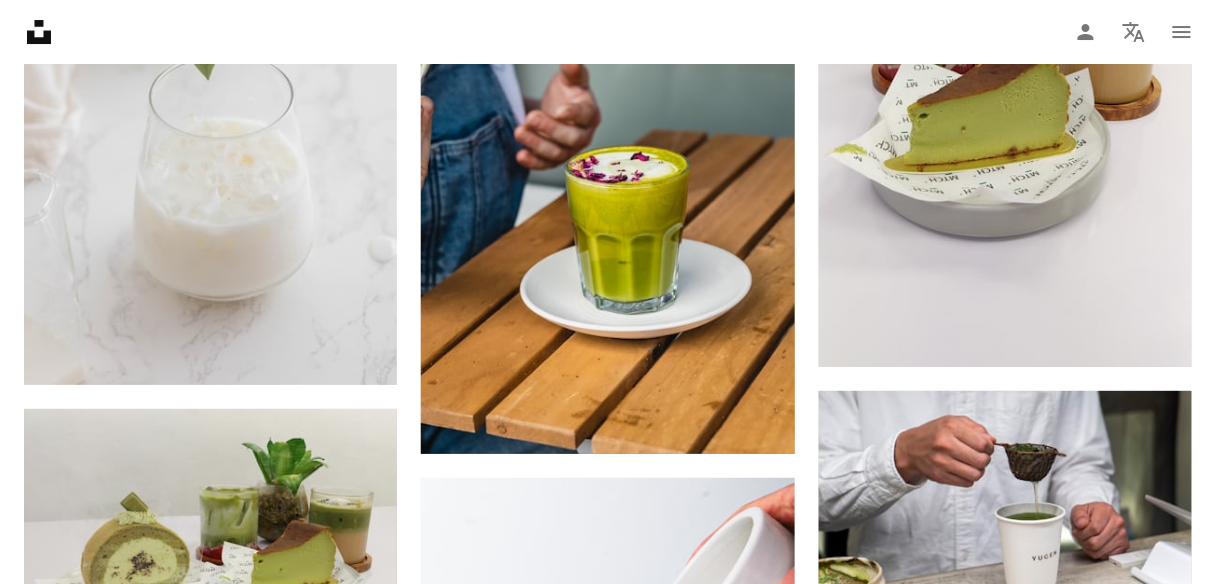 scroll, scrollTop: 9409, scrollLeft: 0, axis: vertical 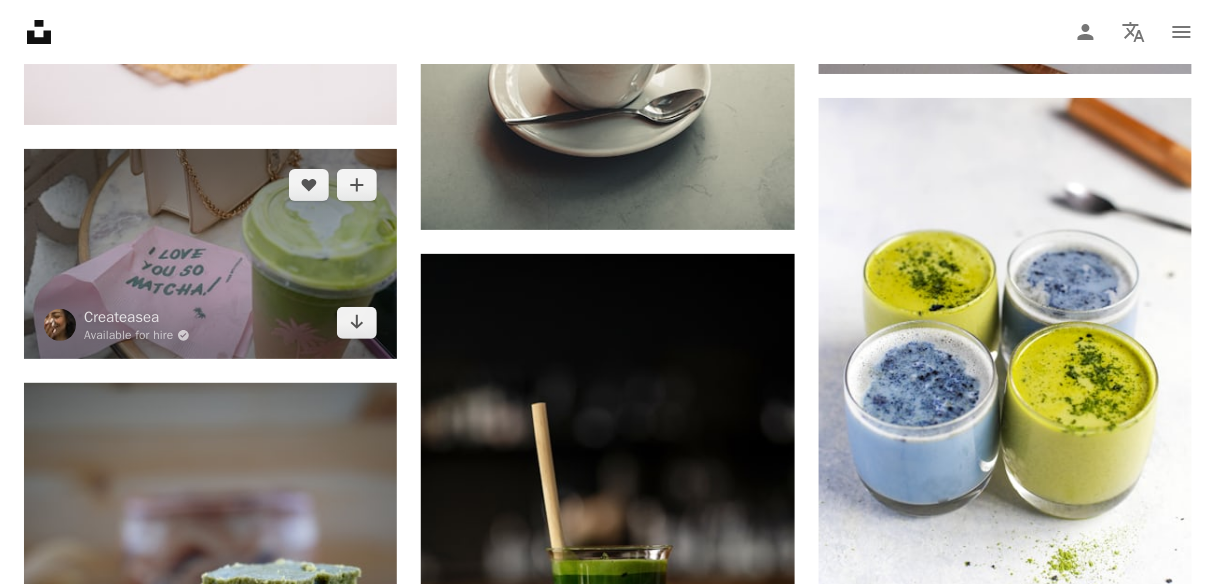 click at bounding box center [210, 254] 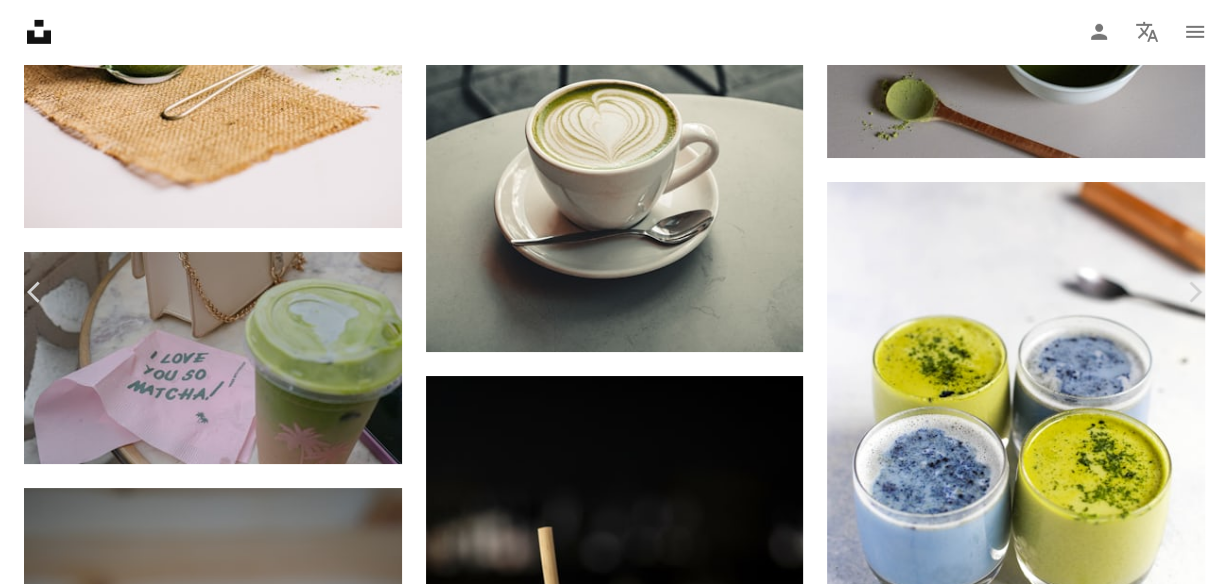scroll, scrollTop: 4488, scrollLeft: 0, axis: vertical 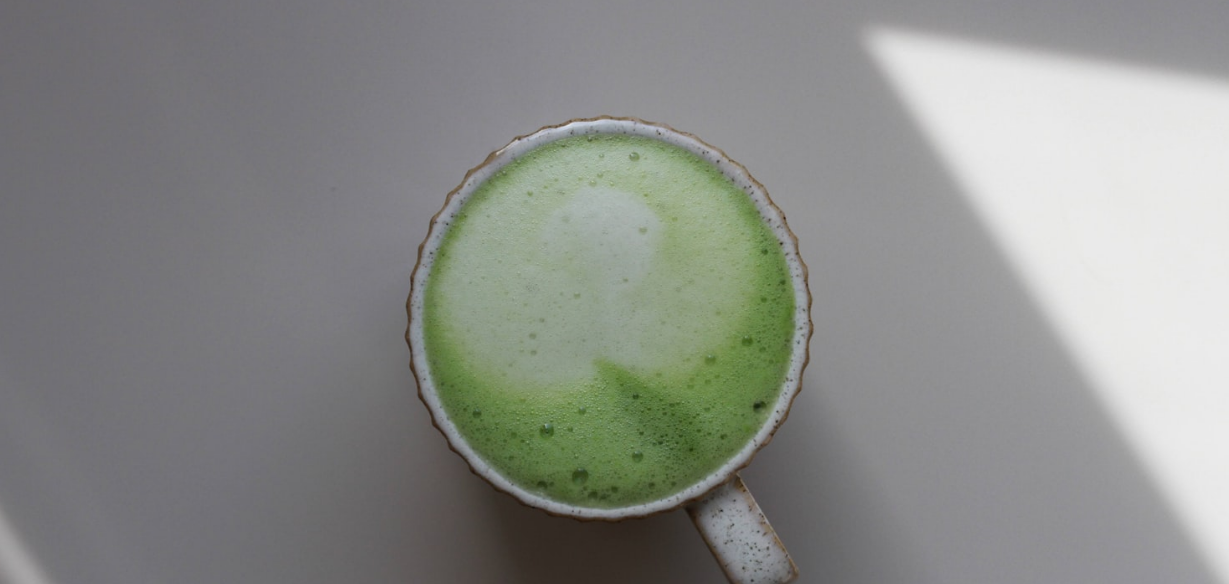 click at bounding box center [614, 299] 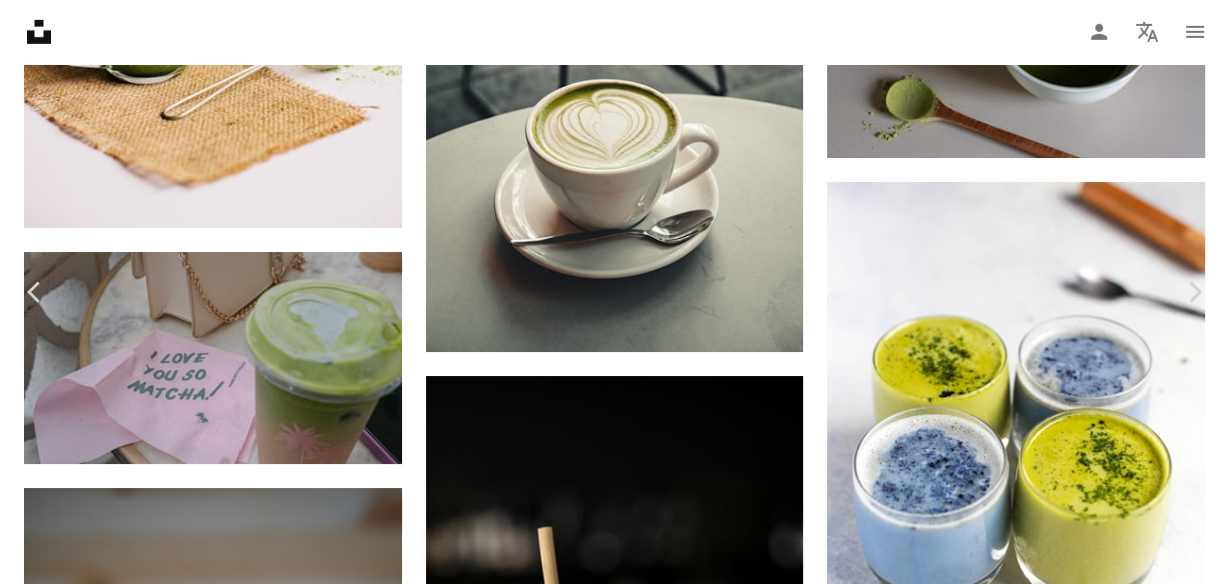 scroll, scrollTop: 85, scrollLeft: 0, axis: vertical 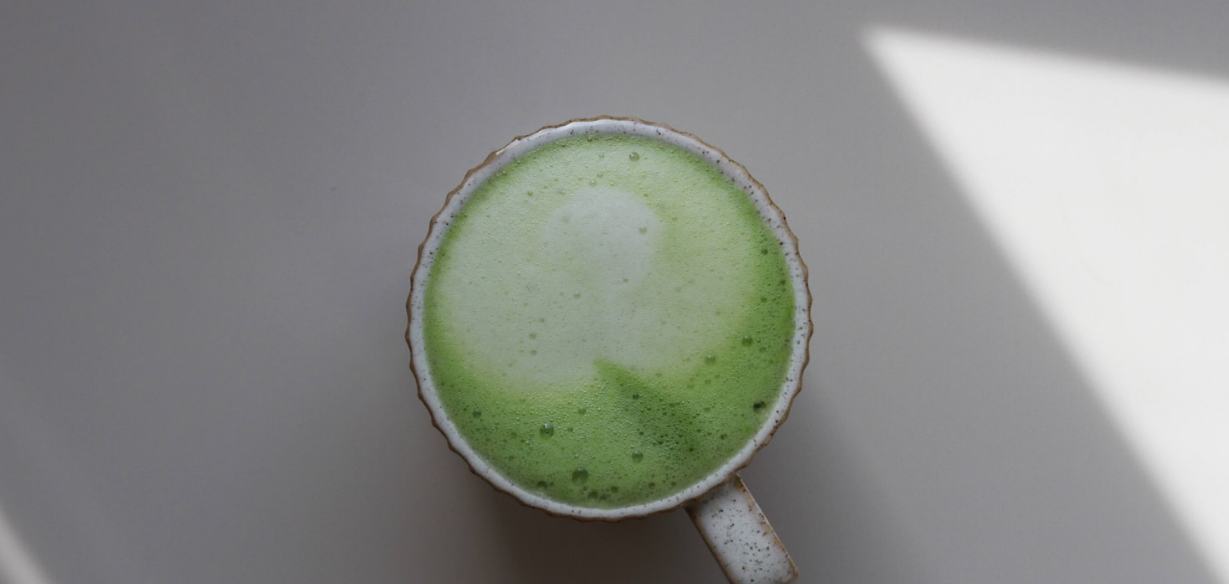 click at bounding box center (614, 299) 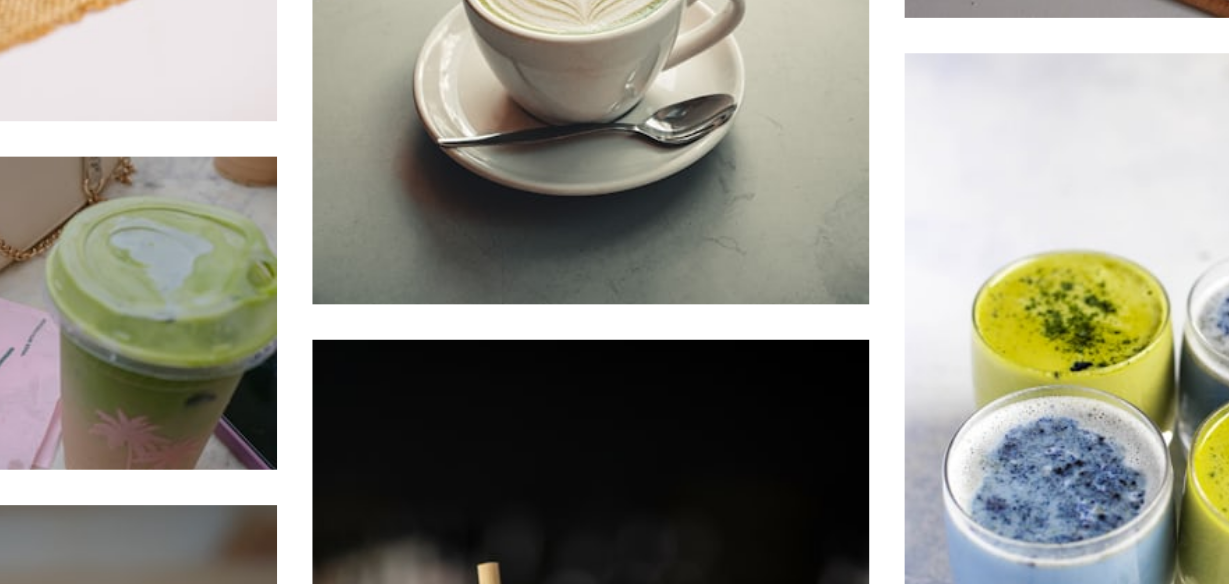 scroll, scrollTop: 11402, scrollLeft: 0, axis: vertical 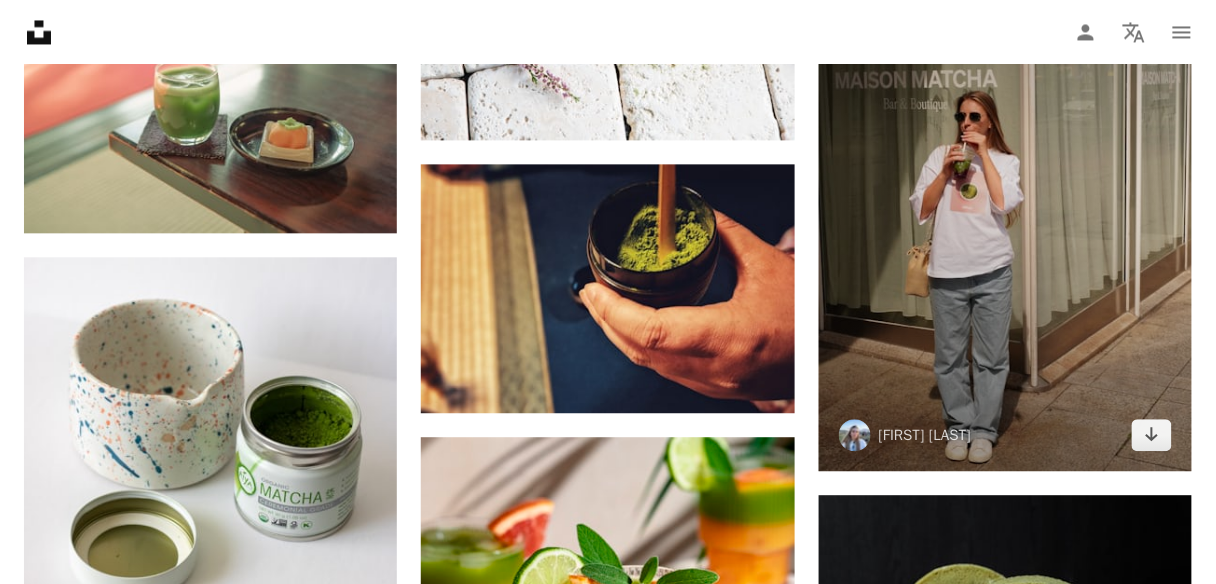 click at bounding box center (1005, 191) 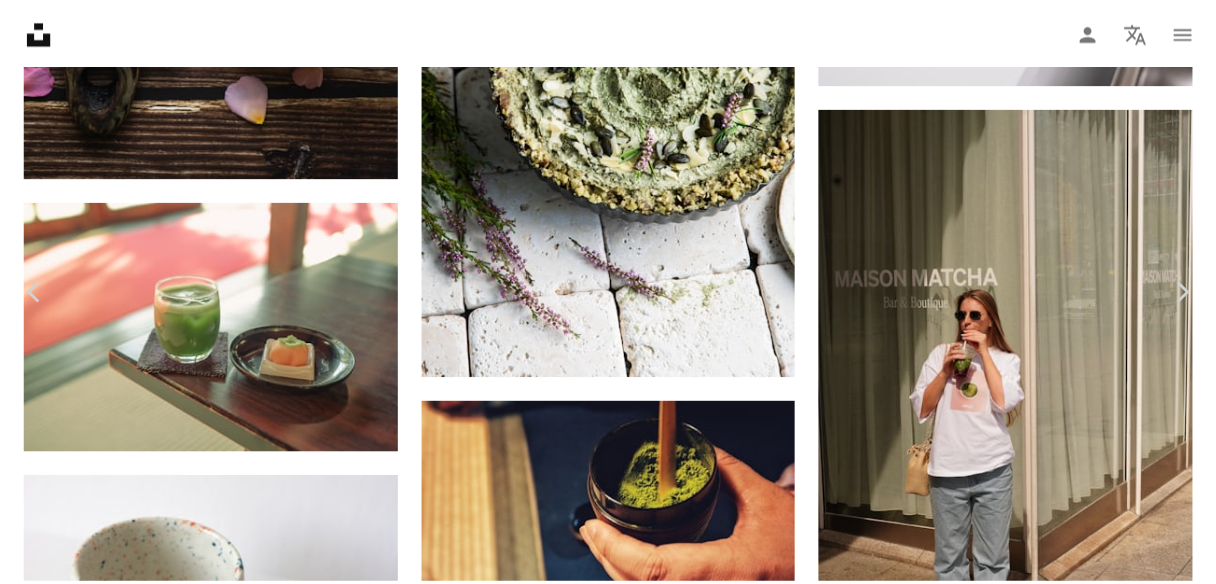 scroll, scrollTop: 5825, scrollLeft: 0, axis: vertical 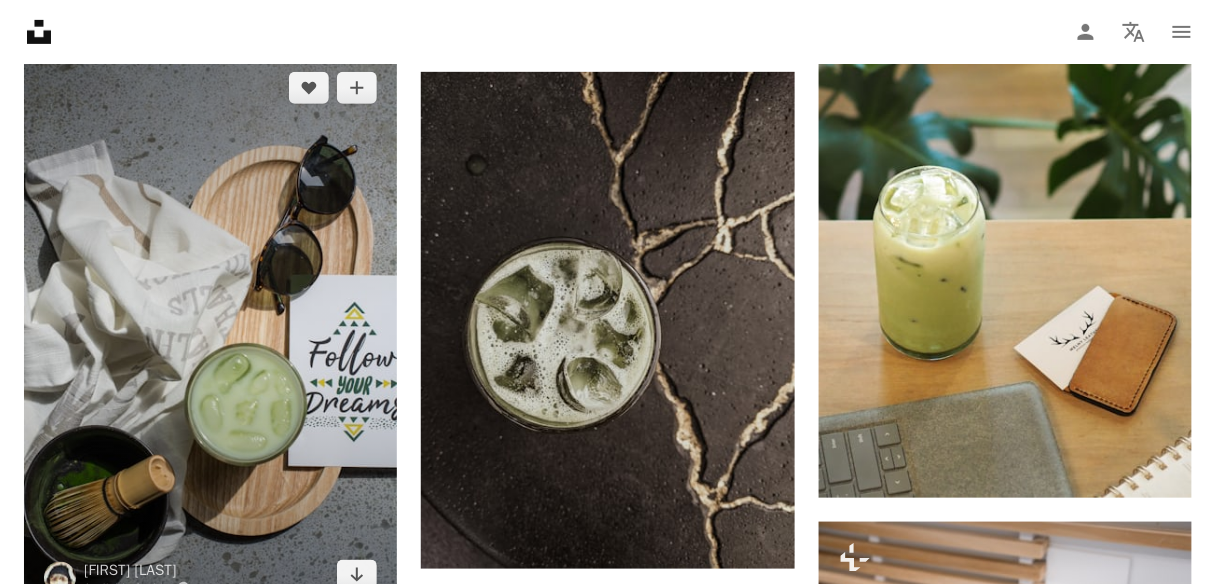 click at bounding box center (210, 332) 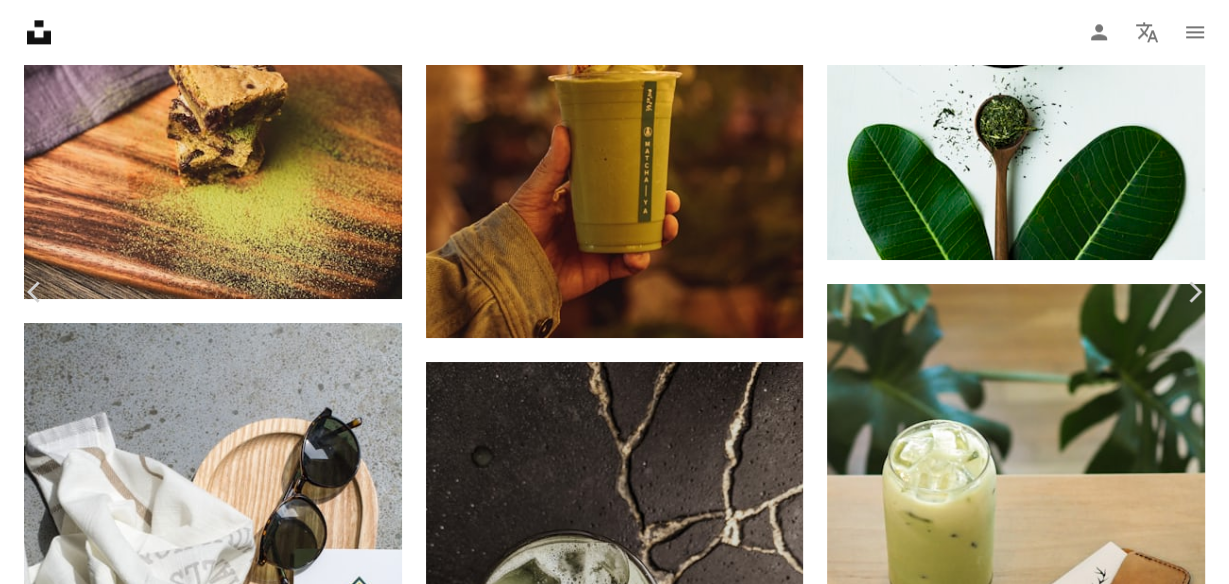 scroll, scrollTop: 6394, scrollLeft: 0, axis: vertical 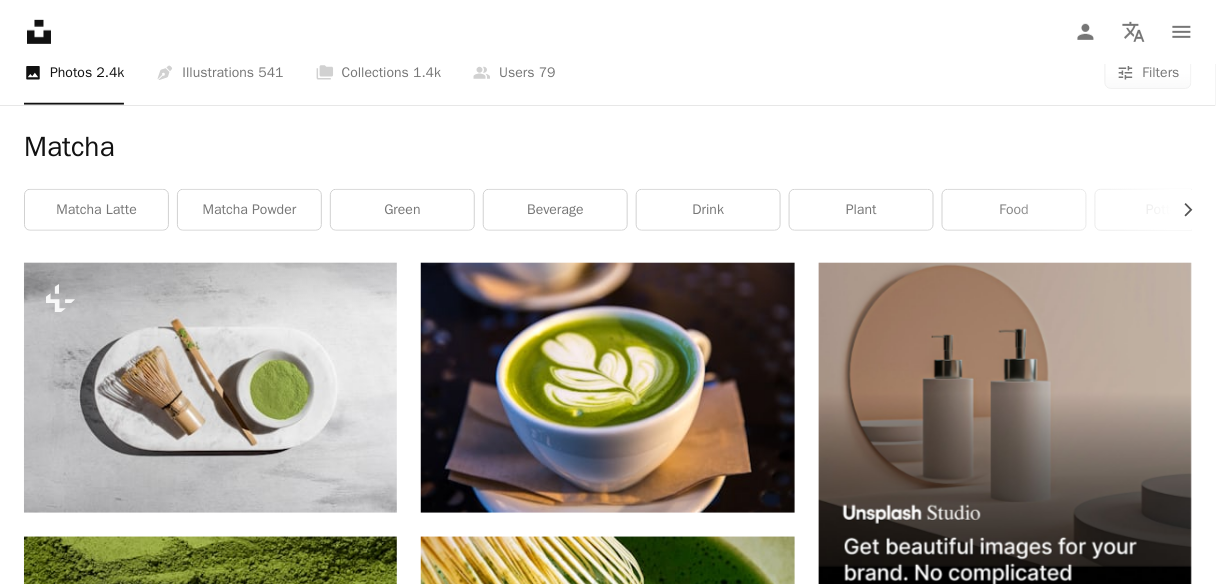 click 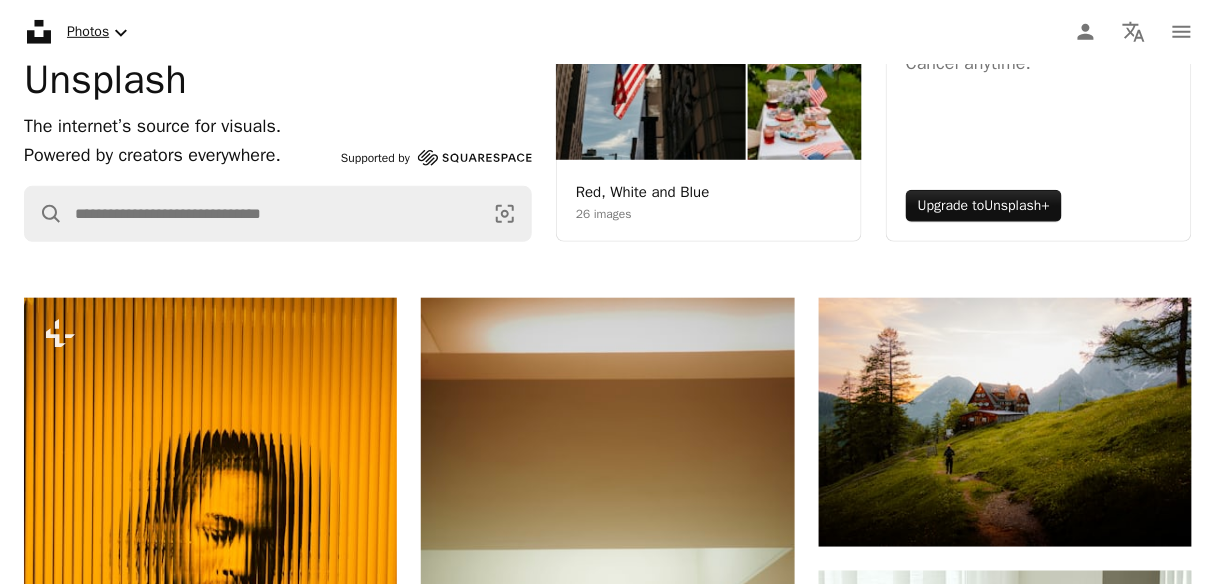 scroll, scrollTop: 0, scrollLeft: 0, axis: both 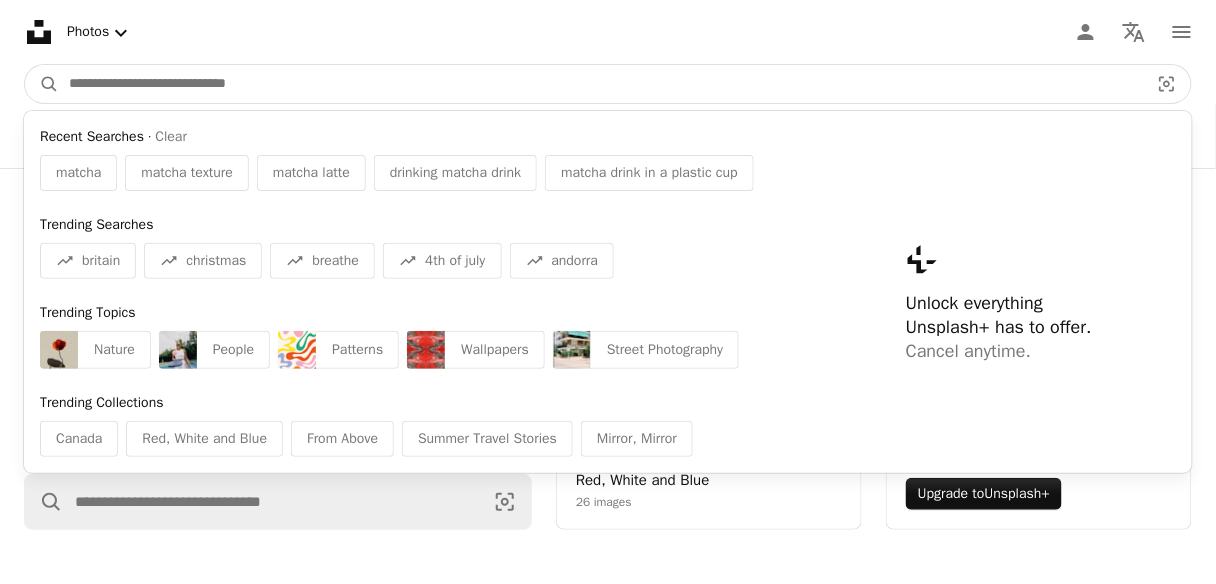click at bounding box center (601, 84) 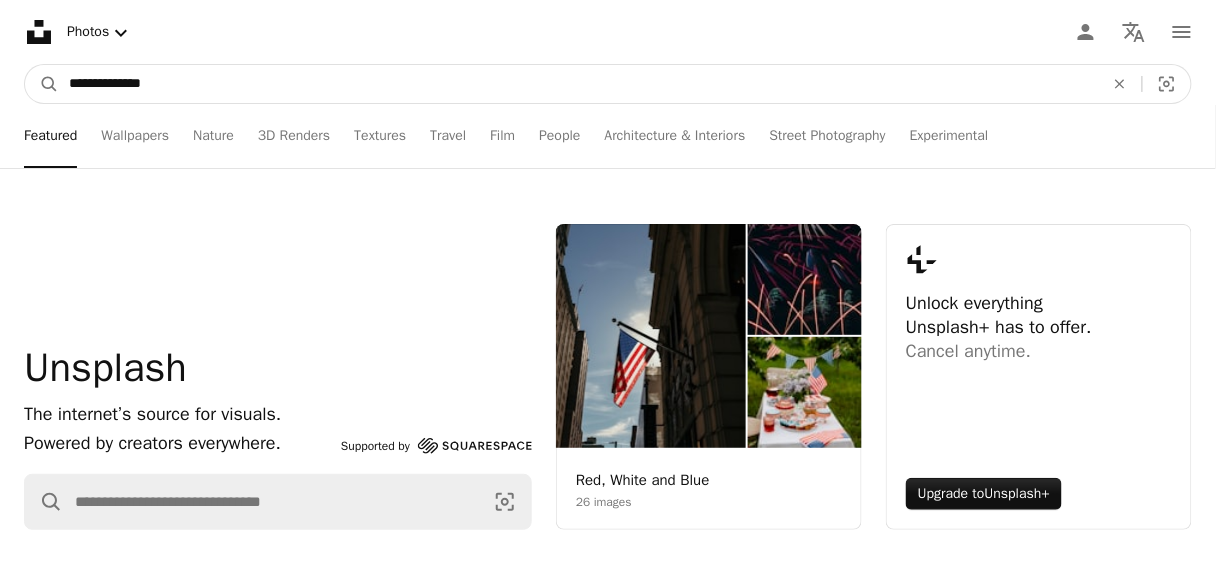 type on "**********" 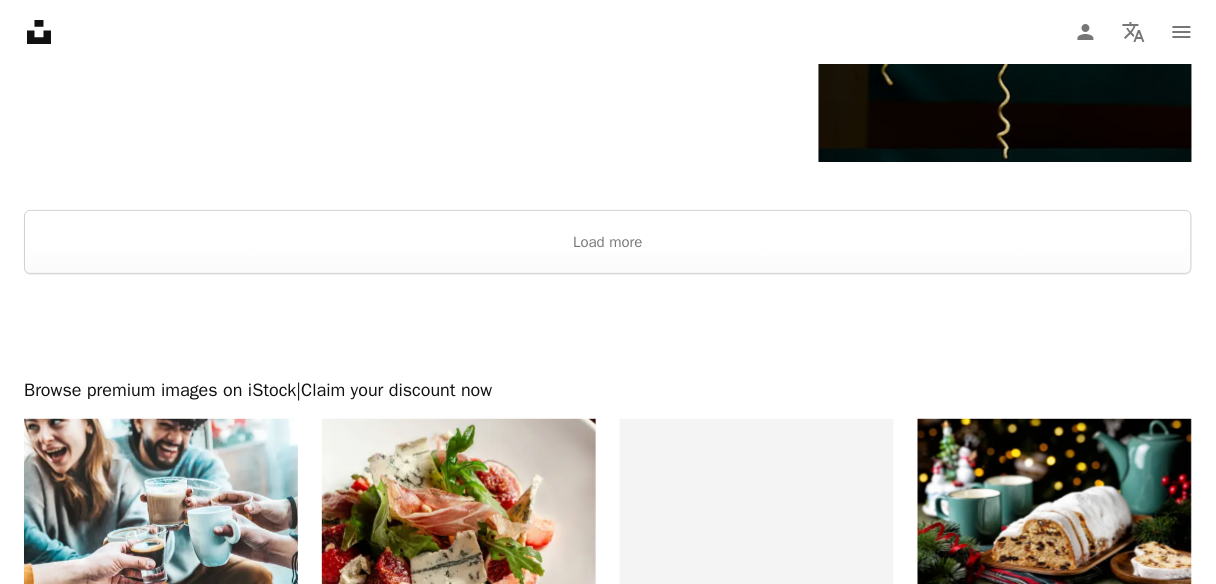 scroll, scrollTop: 3795, scrollLeft: 0, axis: vertical 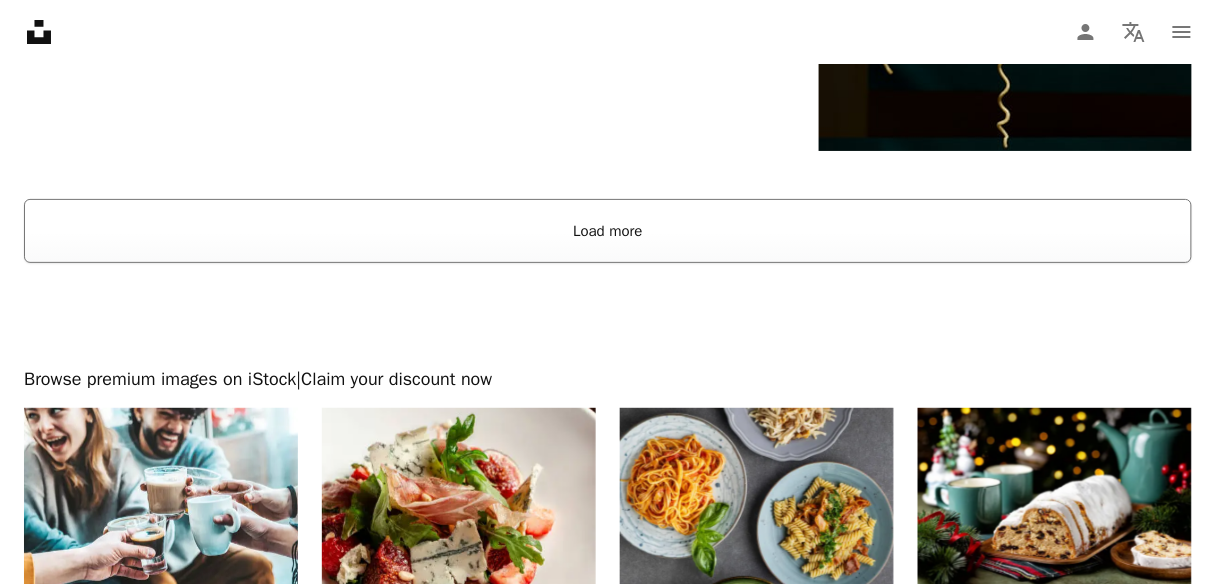 click on "Load more" at bounding box center (608, 231) 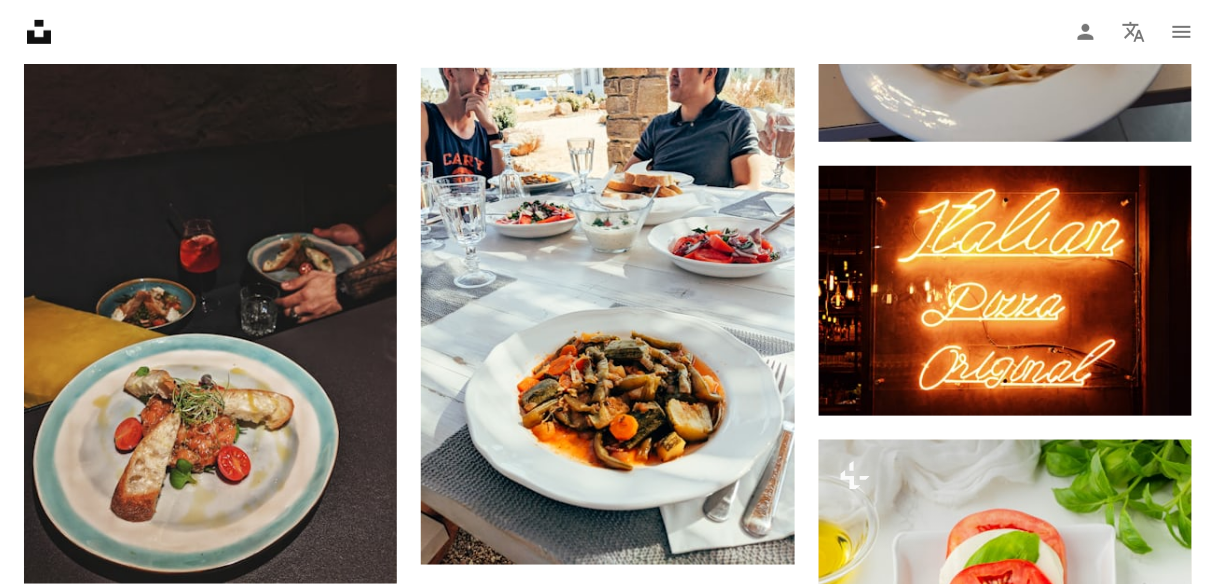 scroll, scrollTop: 4274, scrollLeft: 0, axis: vertical 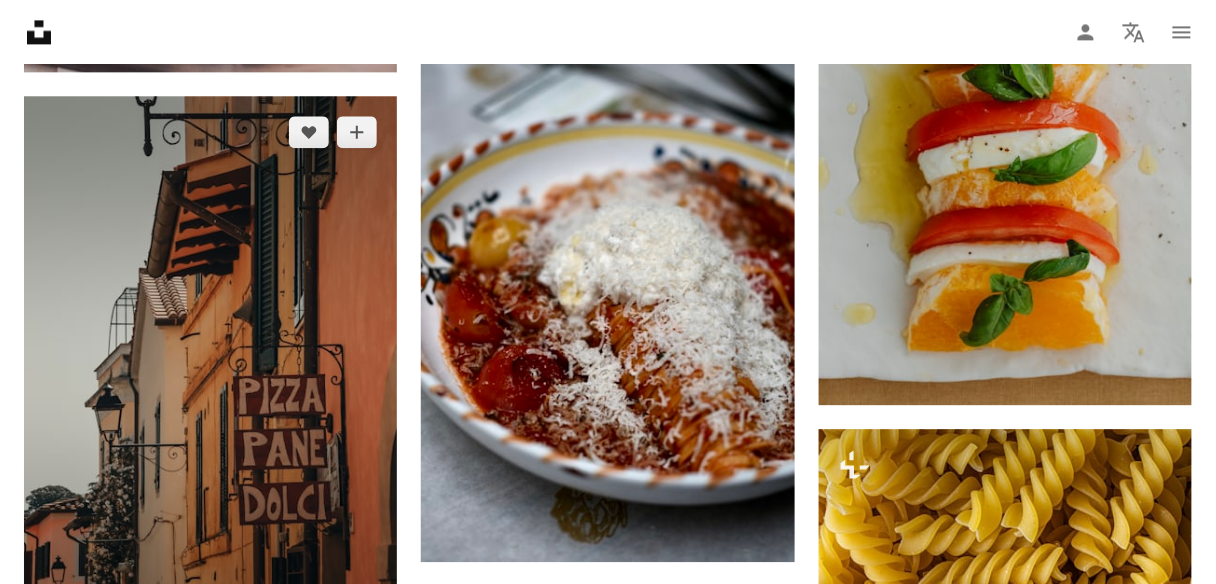 click at bounding box center [210, 376] 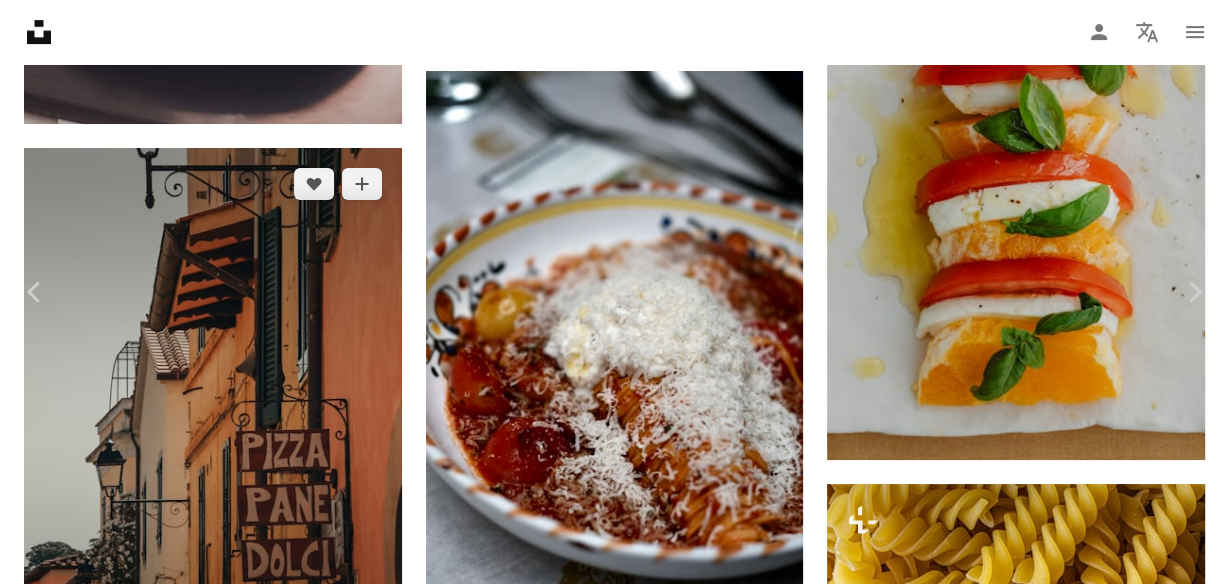 scroll, scrollTop: 1532, scrollLeft: 0, axis: vertical 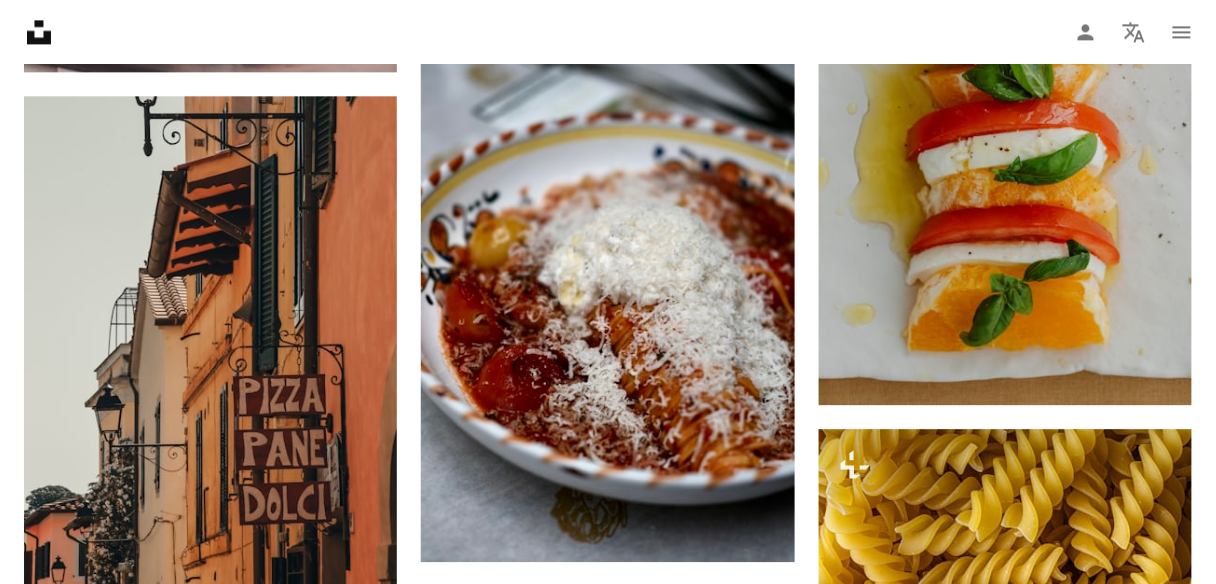 click on "Unsplash logo Unsplash Home" 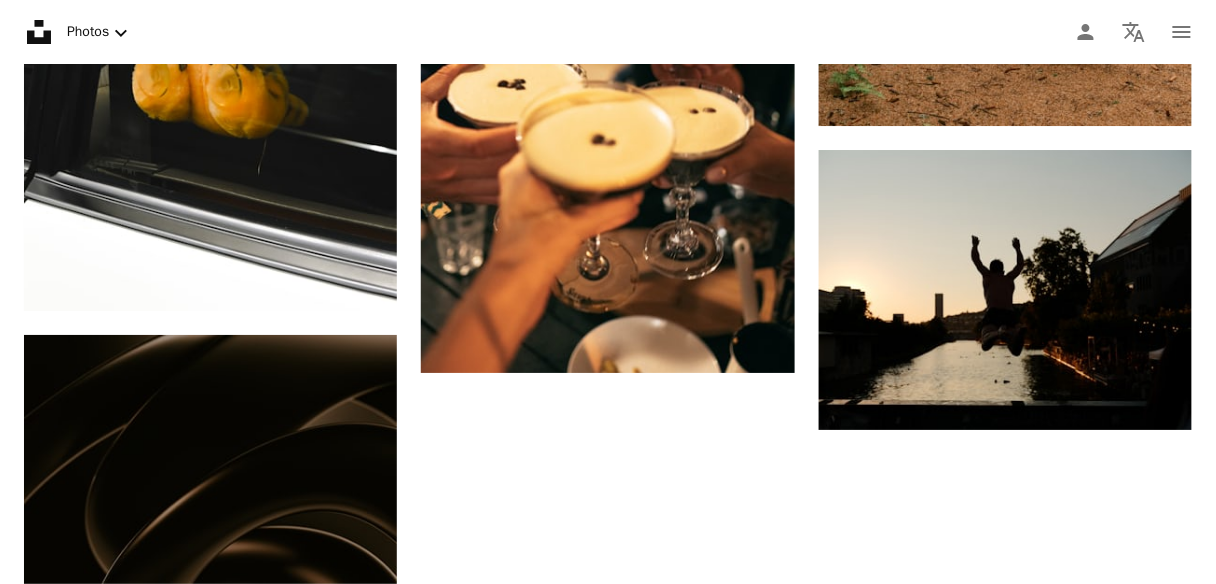scroll, scrollTop: 0, scrollLeft: 0, axis: both 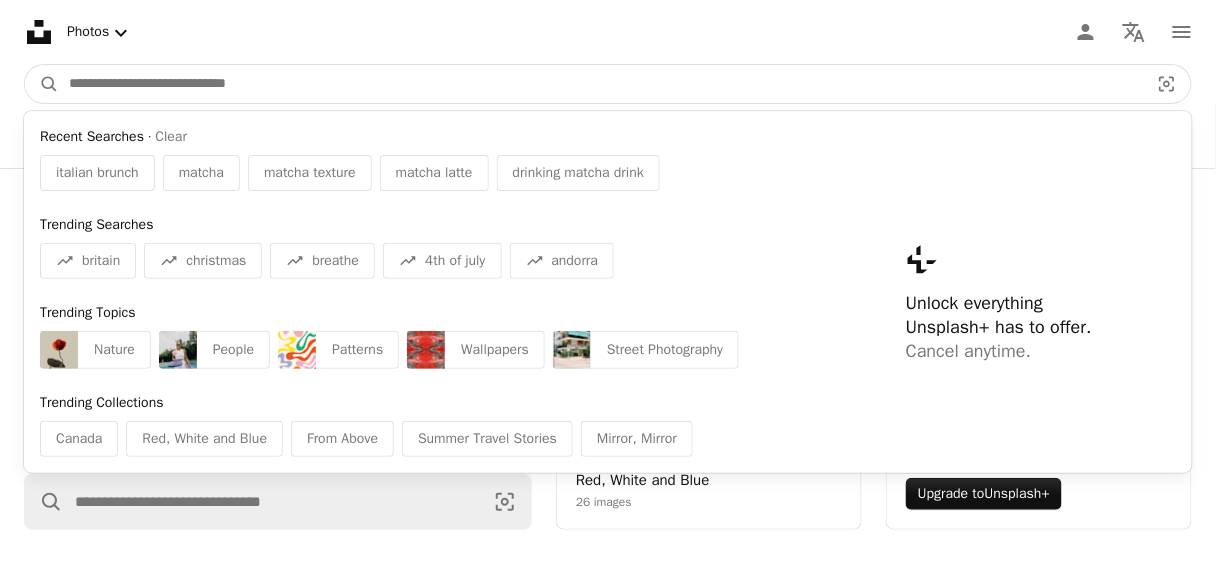 click at bounding box center [601, 84] 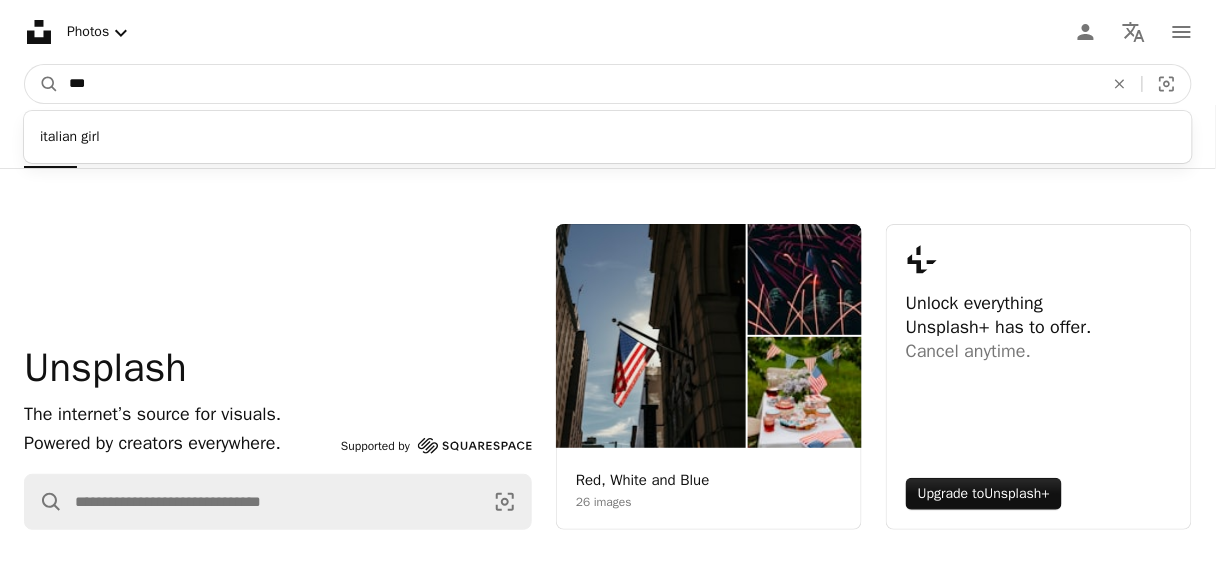 type on "****" 